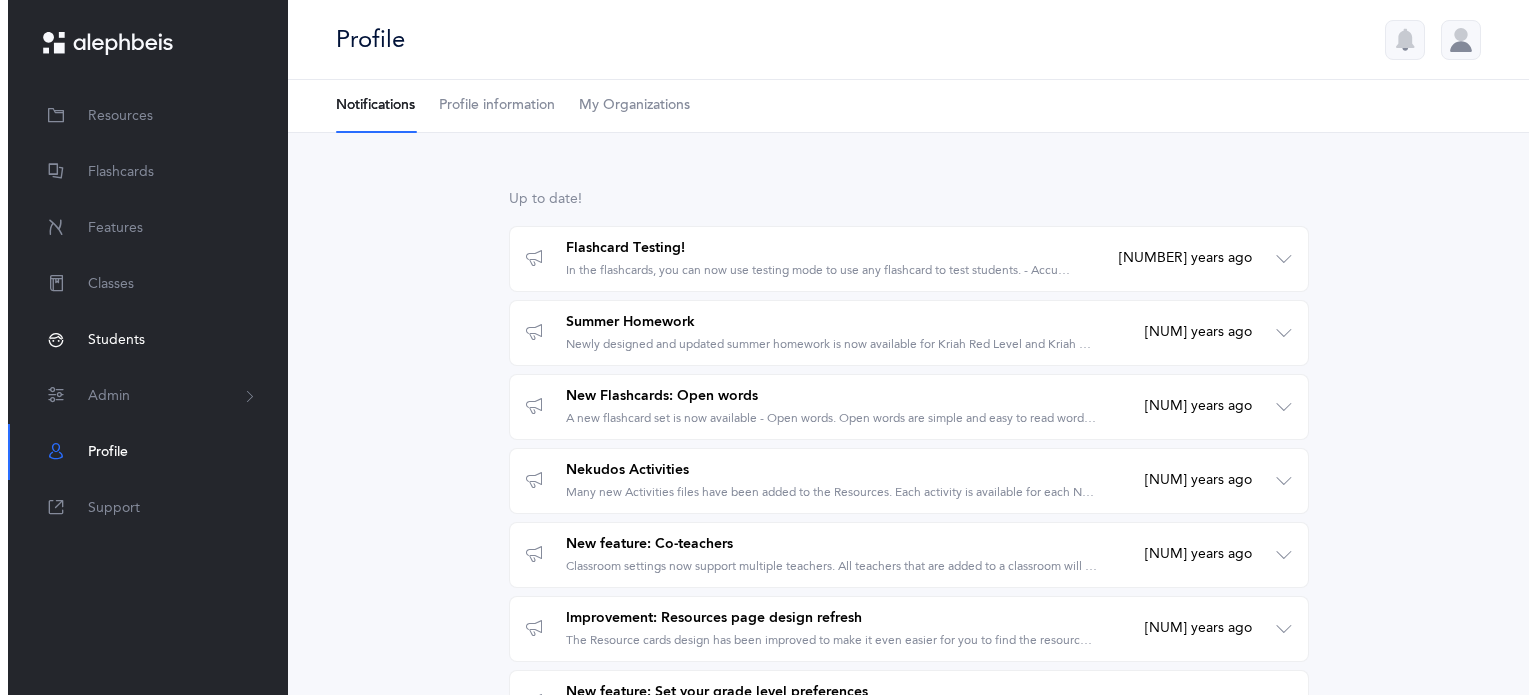 scroll, scrollTop: 0, scrollLeft: 0, axis: both 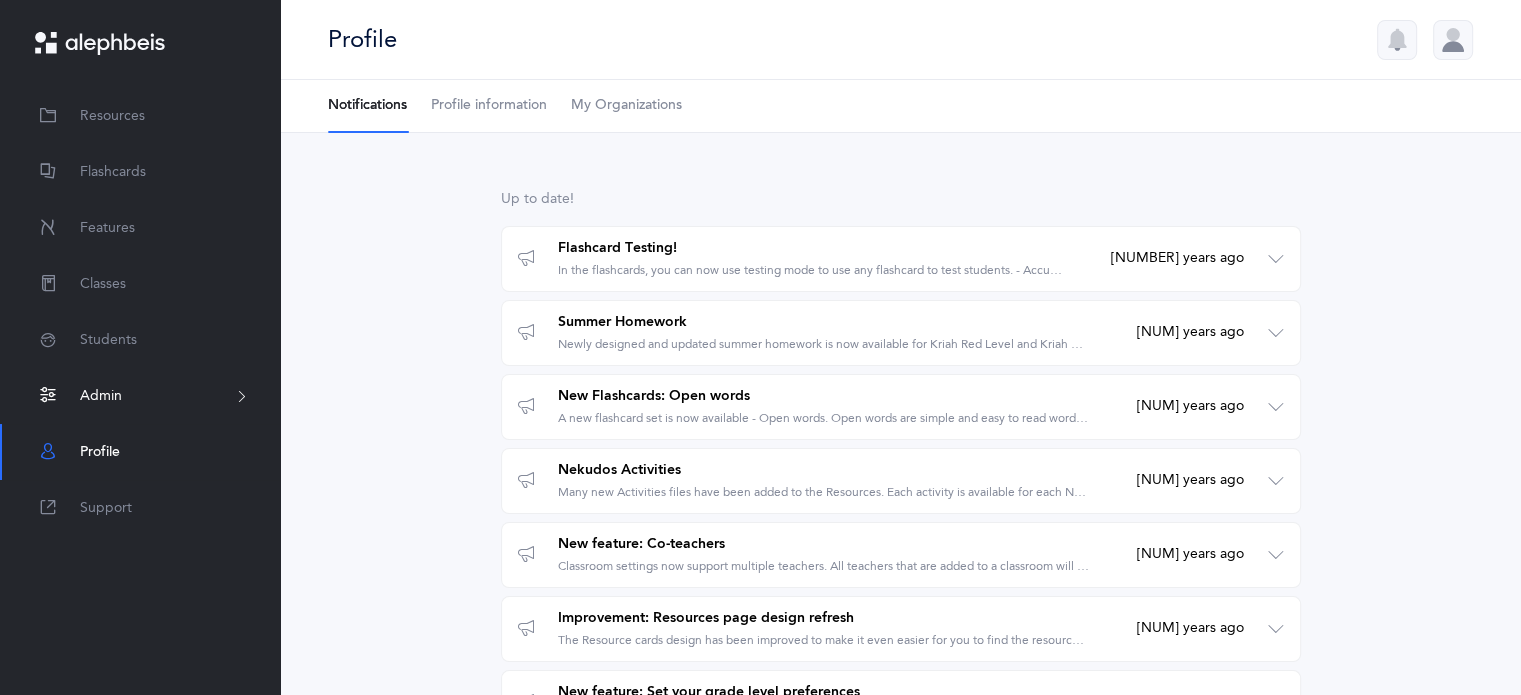 click on "Admin" at bounding box center [101, 396] 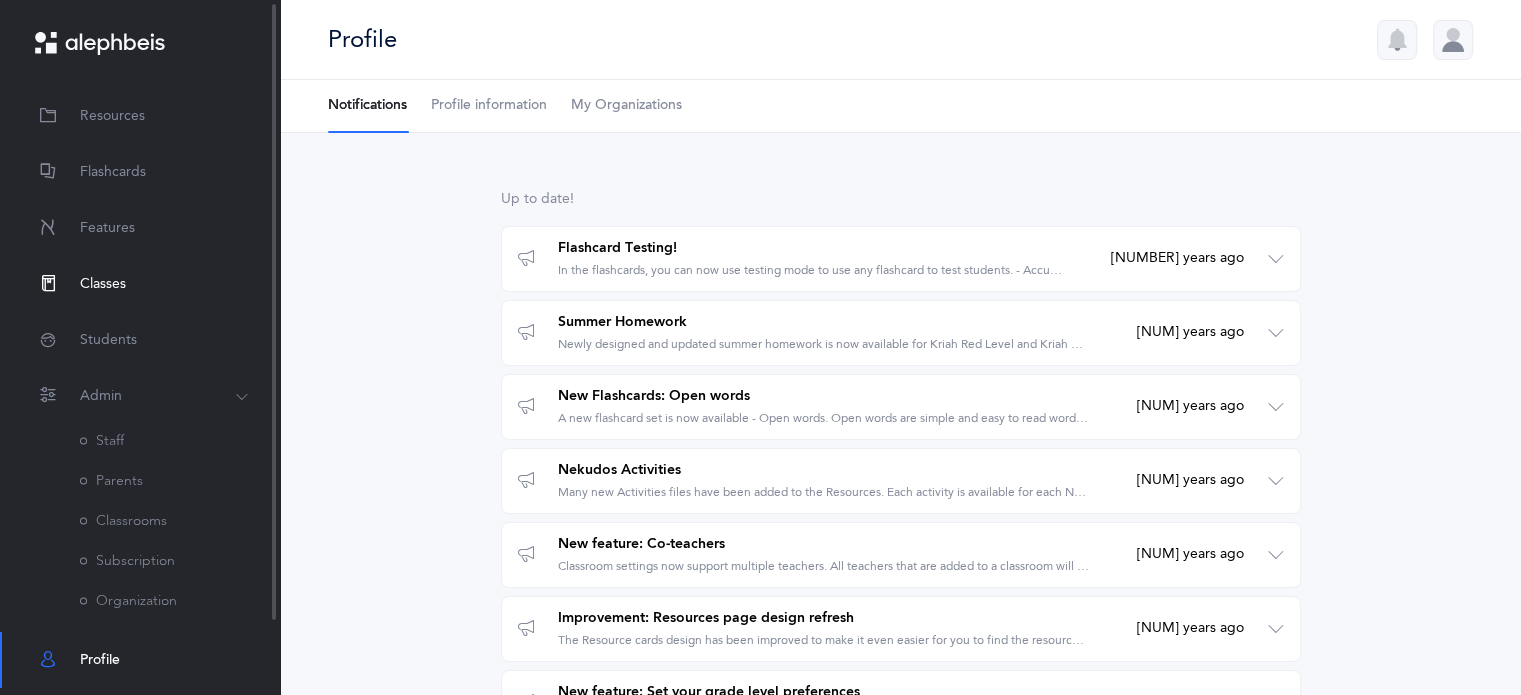 click on "Classes" at bounding box center (103, 284) 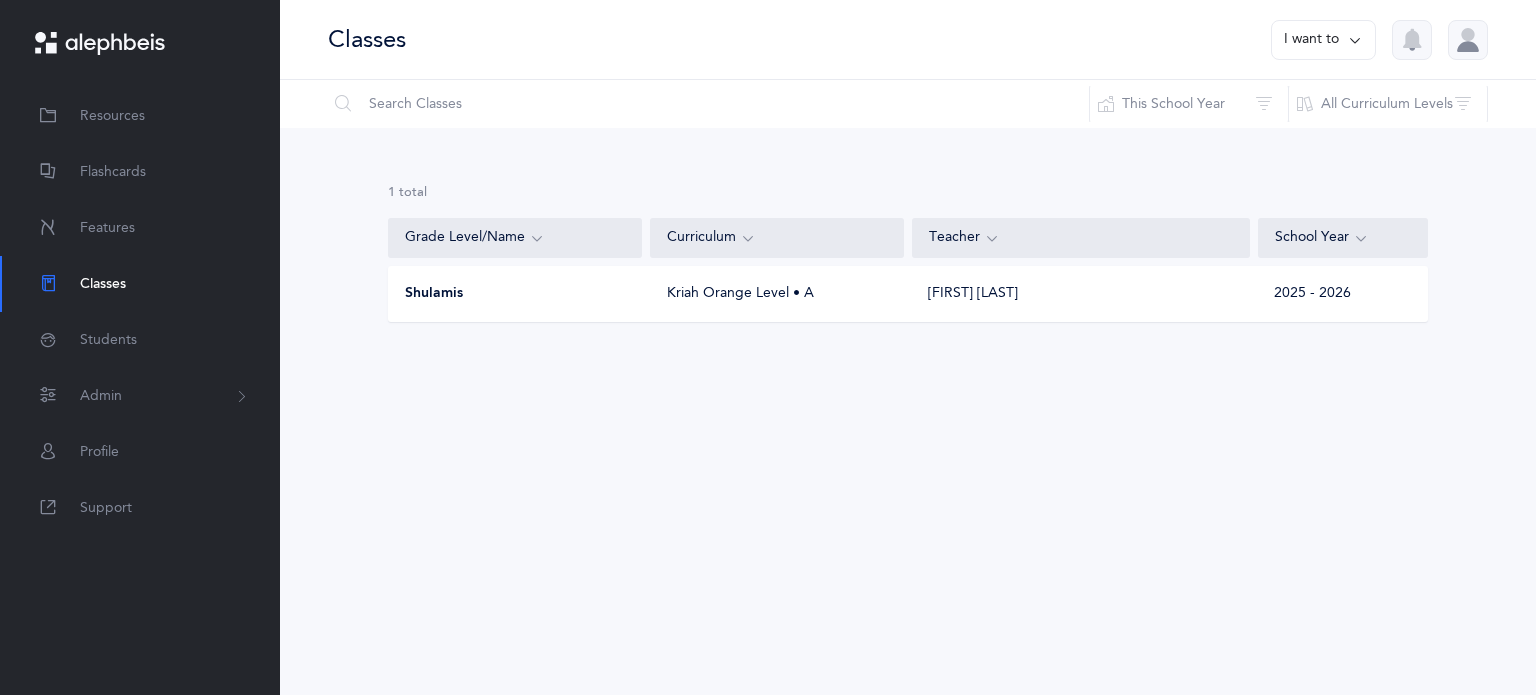 click on "I want to" at bounding box center (1323, 40) 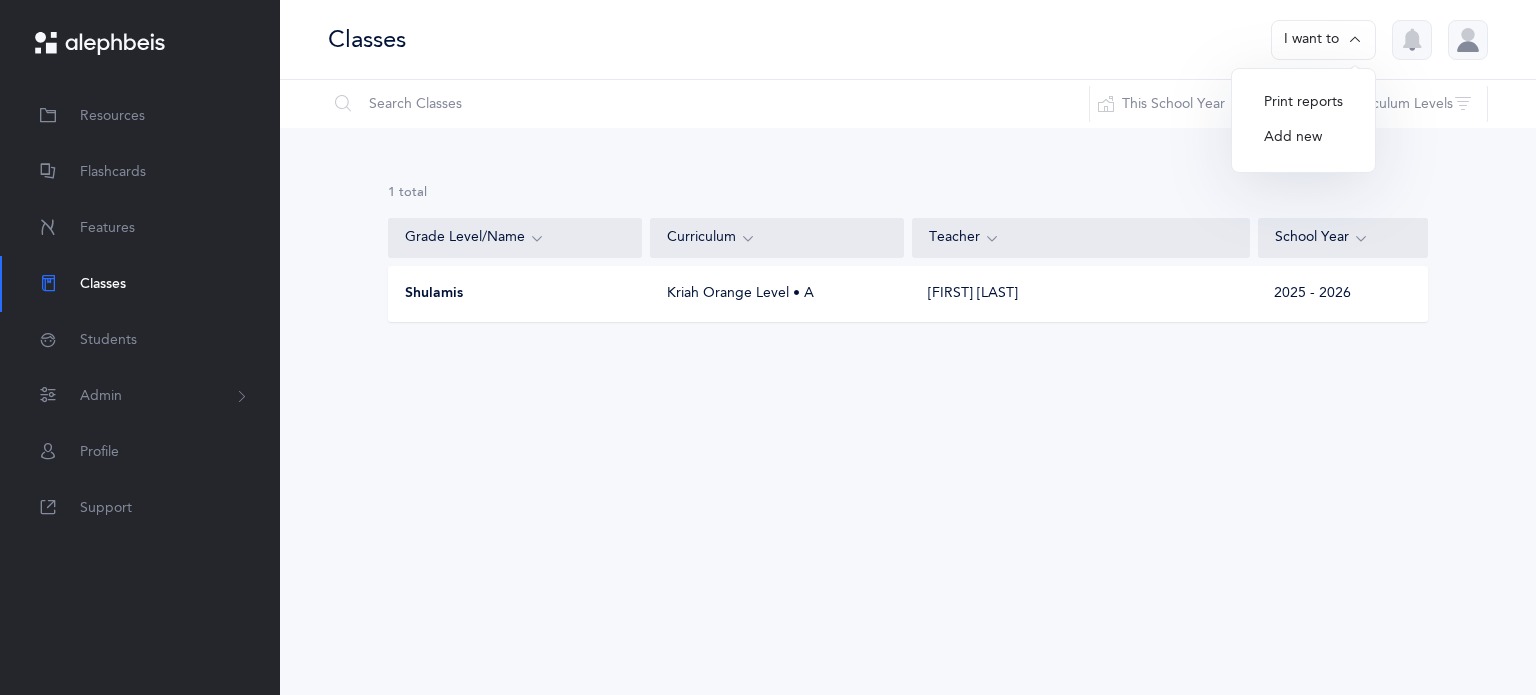 click on "Add new" at bounding box center (1303, 138) 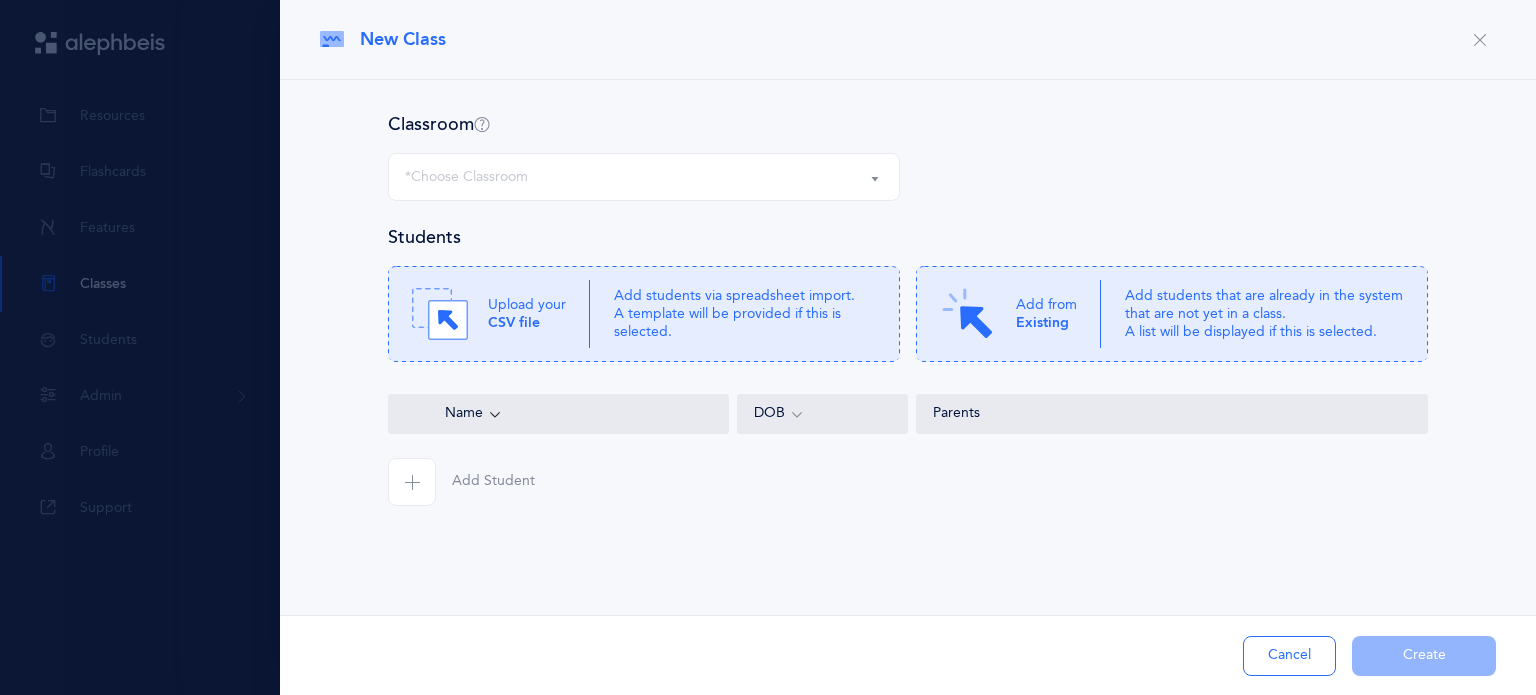 click on "*Choose Classroom" at bounding box center [644, 177] 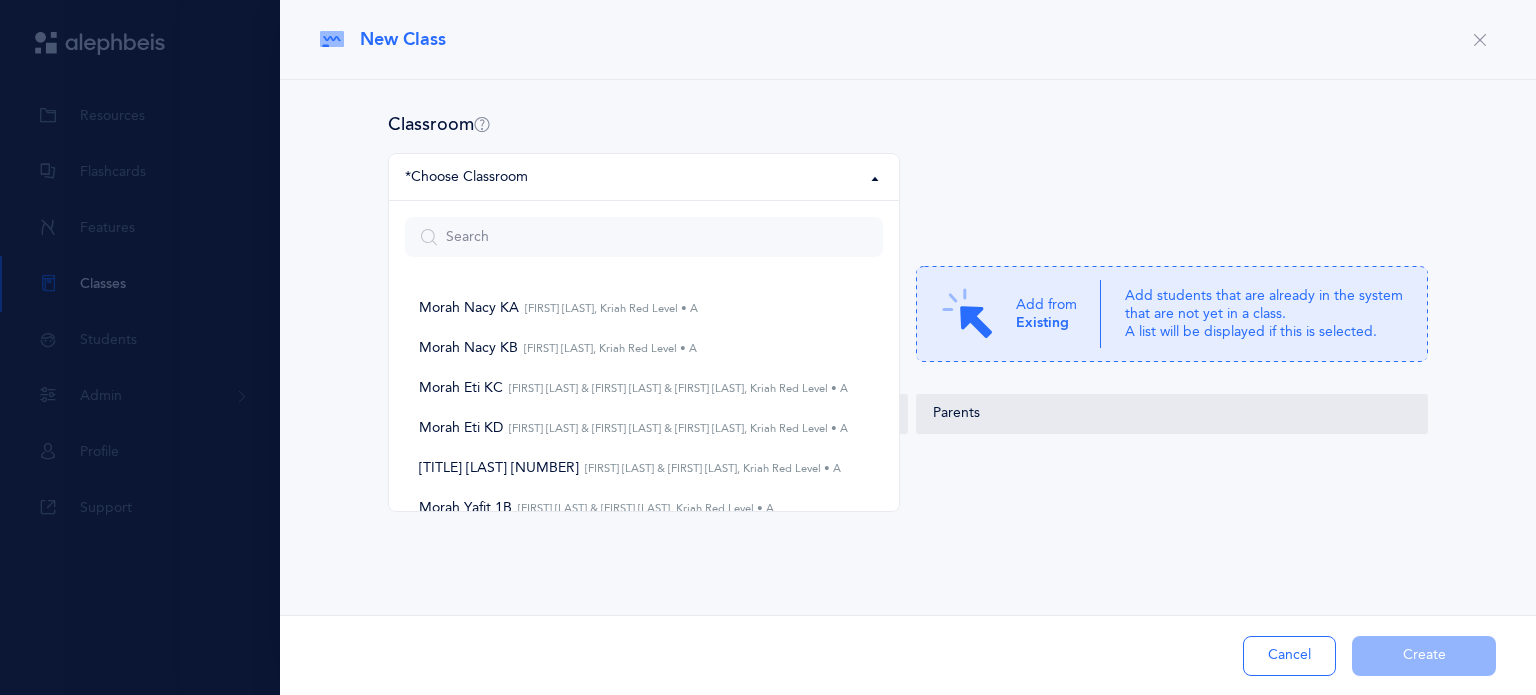 click on "Classroom
Morah Nacy KA
Morah Nacy KB
Morah Eti  KC
Morah Eti KD
Morah Yafit 1A
Morah Yafit 1B
Morah Berger 1C
Morah Berger 1D
Morah Shelly 2A
Morah Shelly 2B
Morah Viki 2C
Morah Viki 2D
First Grade
3rd Grade
4th Grade
5th Grade
Academic Support K
Academic support
Academic support 2 Group 4
Shulamis
Group Tests
*Choose Classroom   Morah Nacy KA
Etti Greenberg, Kriah Red Level • A Morah Nacy KB
Etti Greenberg, Kriah Red Level • A Morah Eti  KC
Eti Ivgi & Shani Daniel & Devorah Cohen, Kriah Red Level • A Morah Eti KD
Eti Ivgi & Shani Daniel & Devorah Cohen, Kriah Red Level • A Morah Yafit 1A
Yafit Mizrahi & Tamar Bouskila, Kriah Red Level • A Morah Yafit 1B
Yafit Mizrahi & Tamar Bouskila, Kriah Red Level • A Morah Berger 1C
Ronit Silberman & Devora Berger, Kriah Red Level • A Morah Berger 1D
Ronit Silberman & Devora Berger, Kriah Red Level • A Morah Shelly 2A
Morah Shelly 2B
Morah Viki 2C
Morah Viki 2D
First Grade" at bounding box center (908, 168) 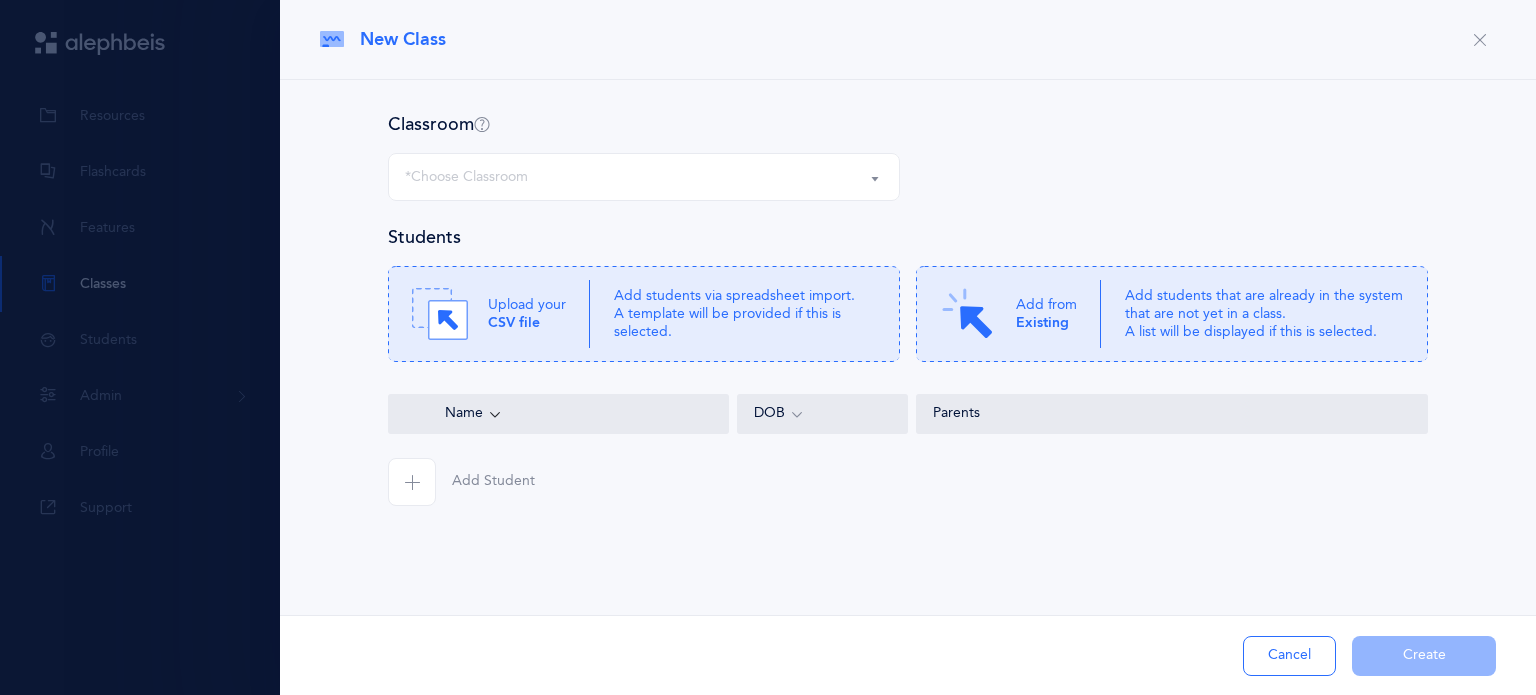 click on "*Choose Classroom" at bounding box center [644, 177] 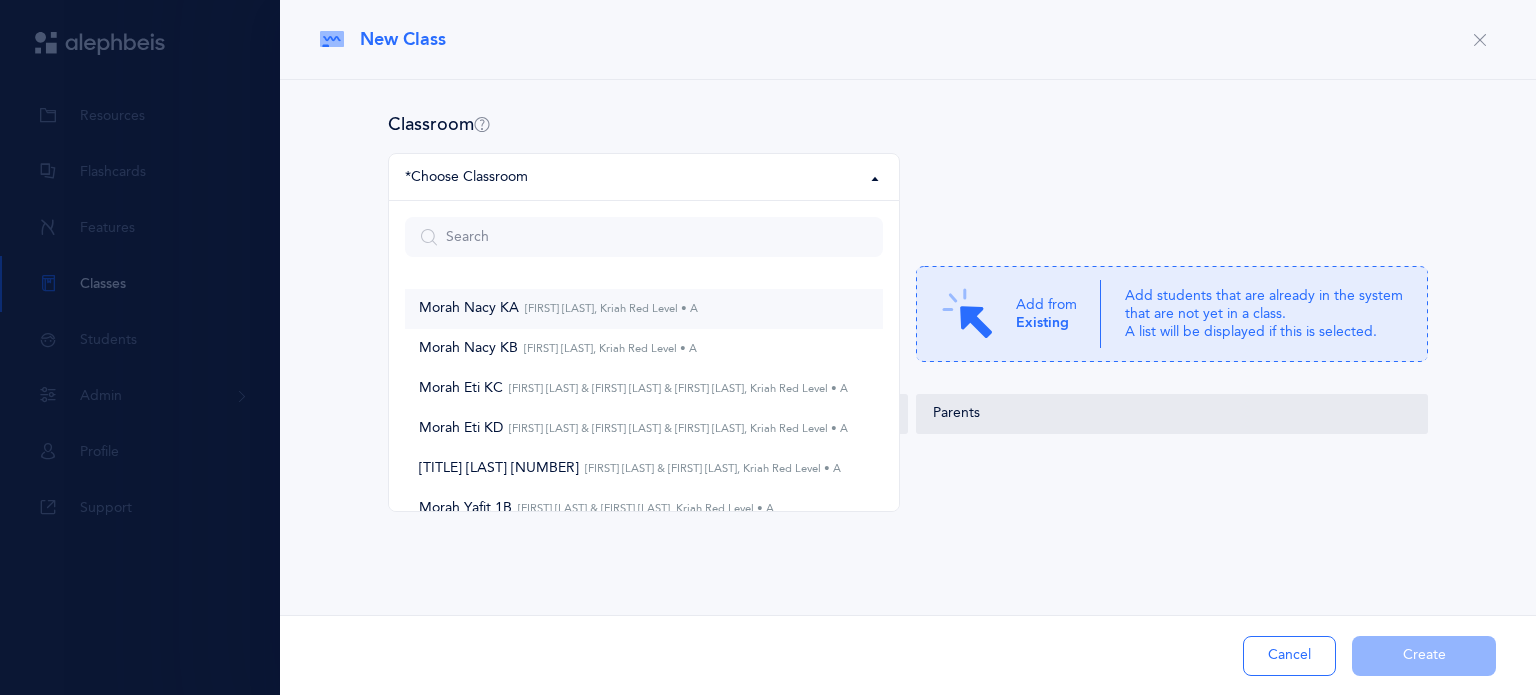 click on "Morah [LAST] [LETTER]
[TITLE] [LEVEL] • A" at bounding box center (558, 309) 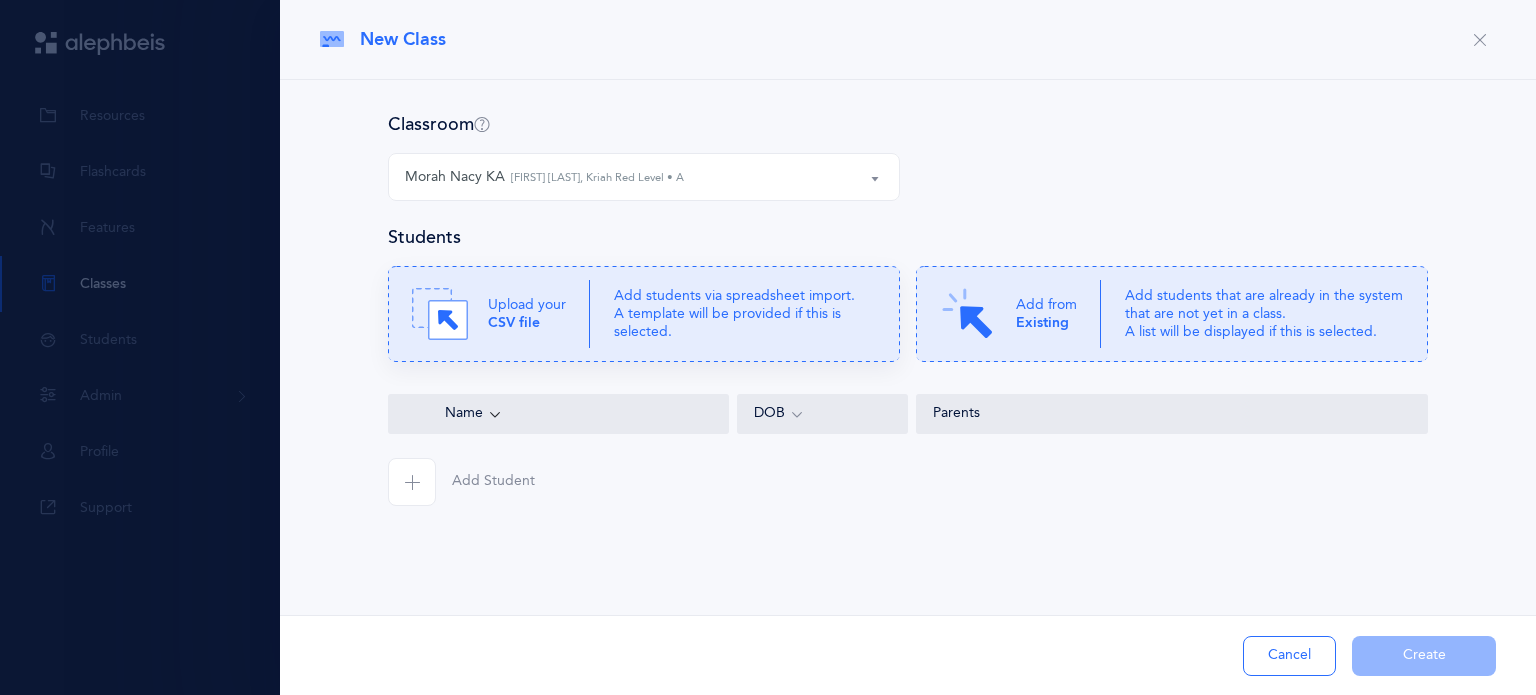 click on "Upload your  CSV file" at bounding box center [501, 314] 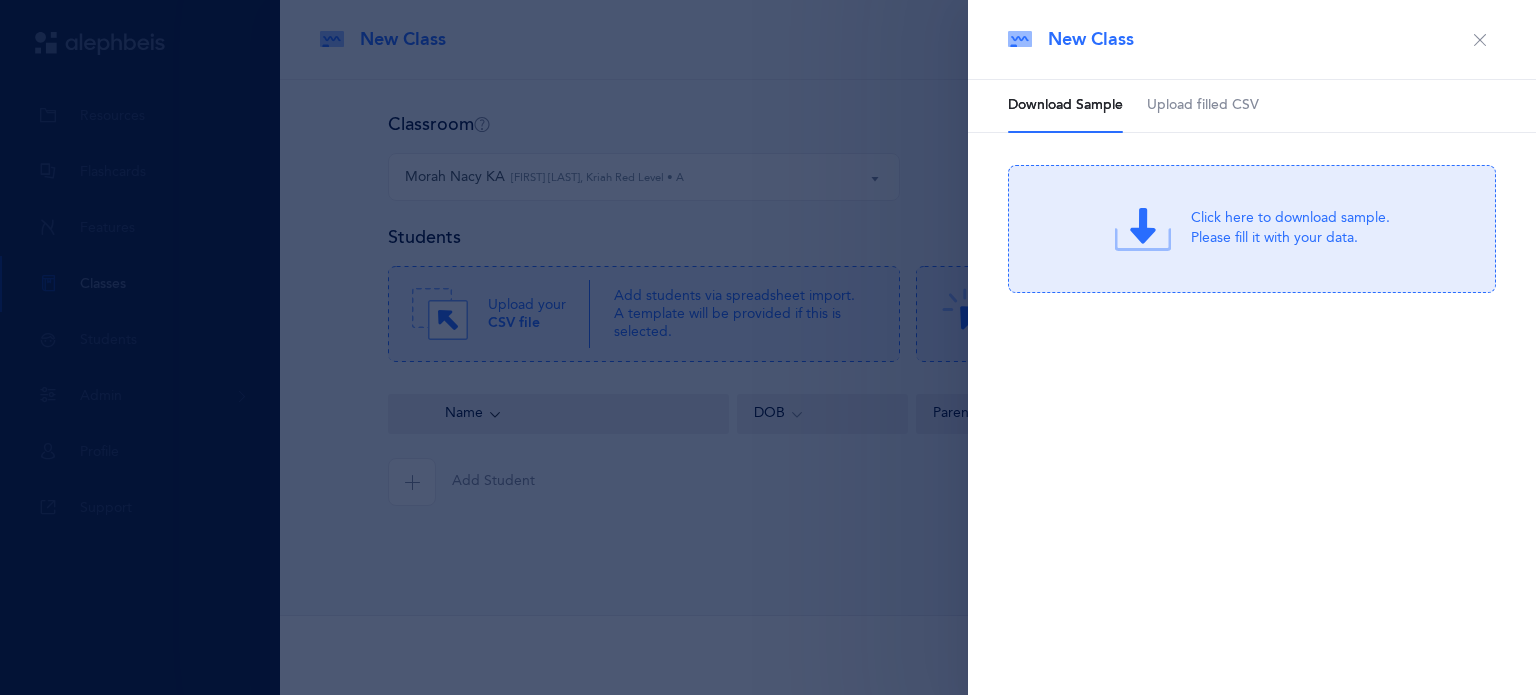click on "Click here to download sample.
Please fill it with your data." at bounding box center [1290, 229] 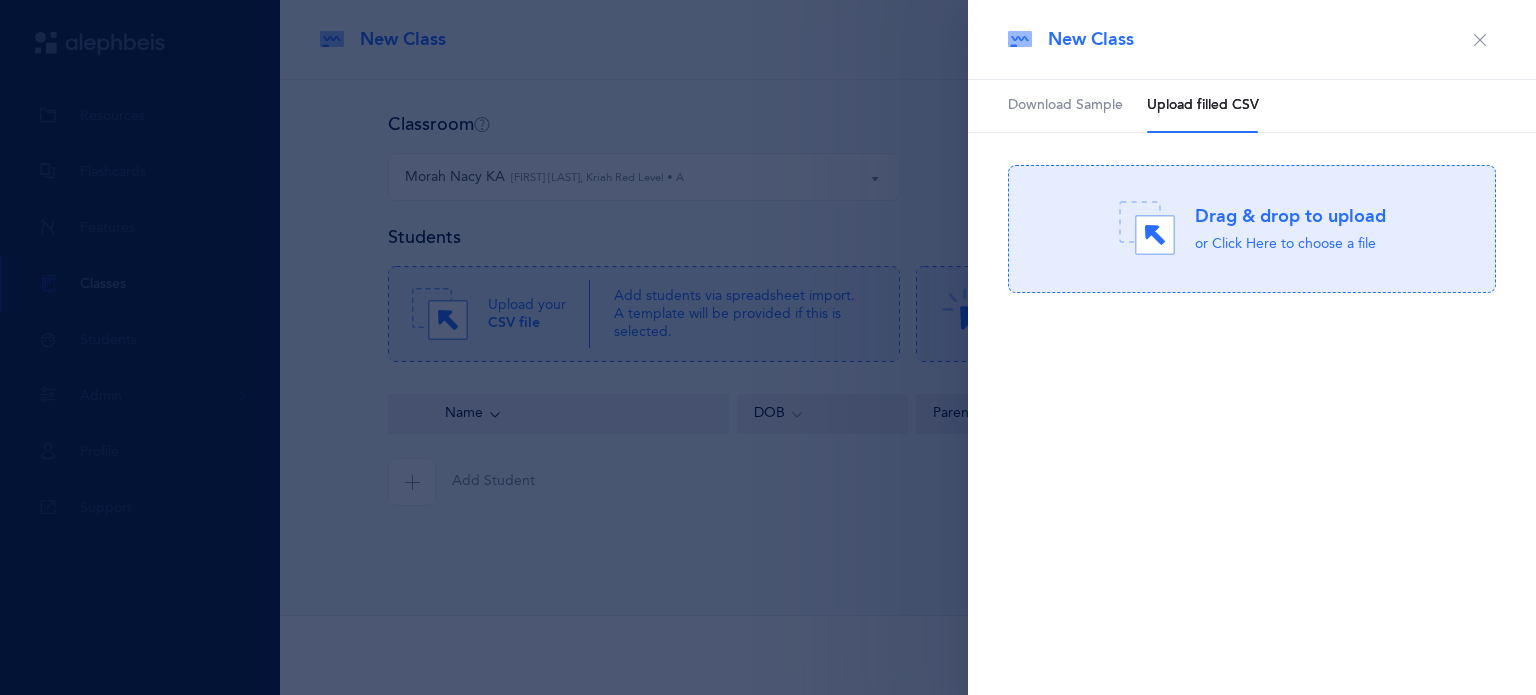 click at bounding box center (1480, 40) 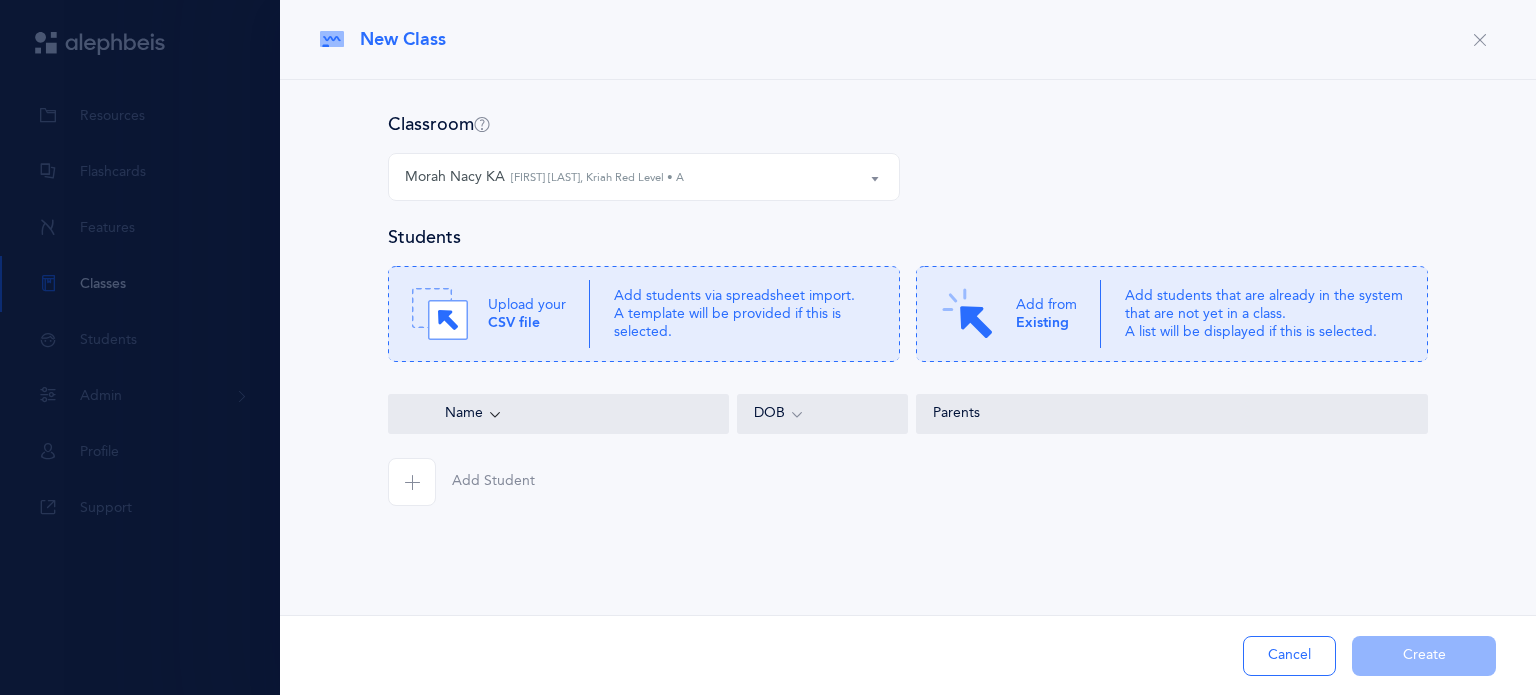click at bounding box center [768, 347] 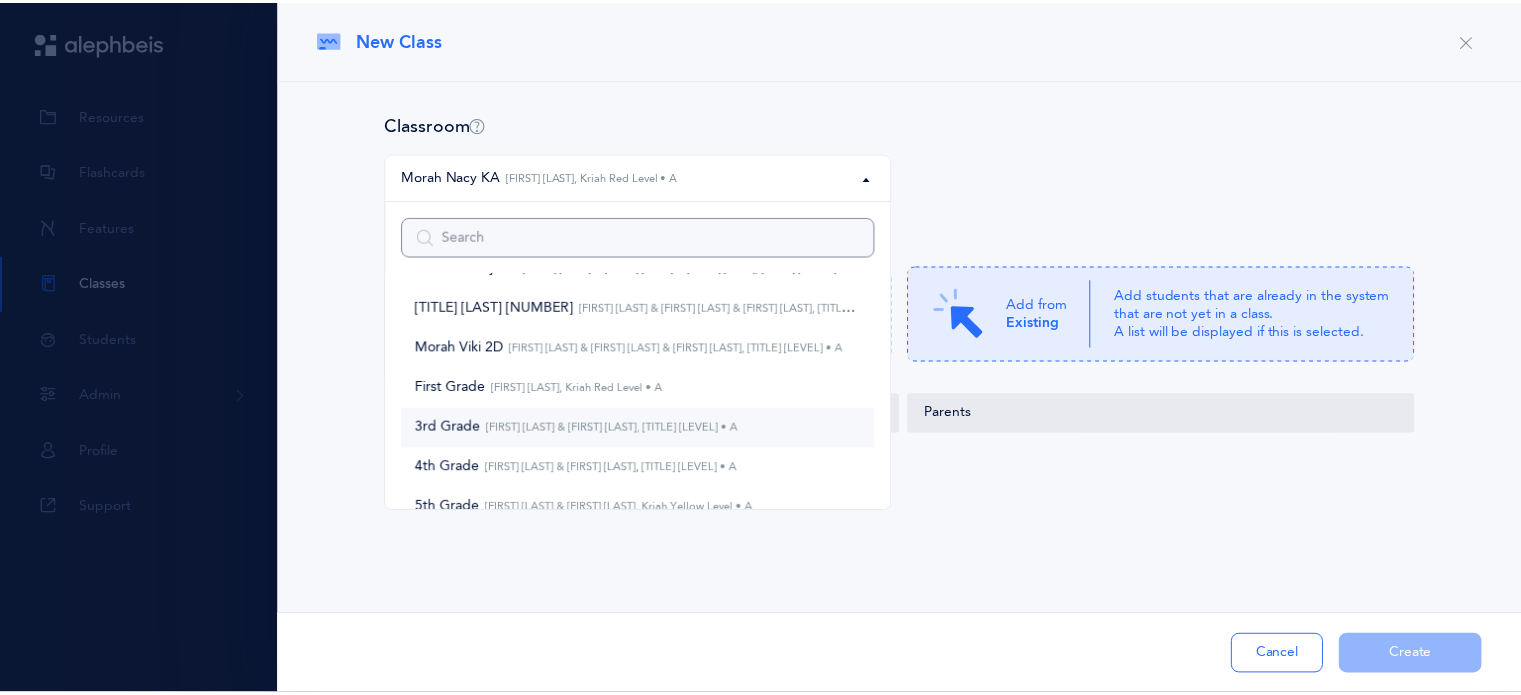 scroll, scrollTop: 500, scrollLeft: 0, axis: vertical 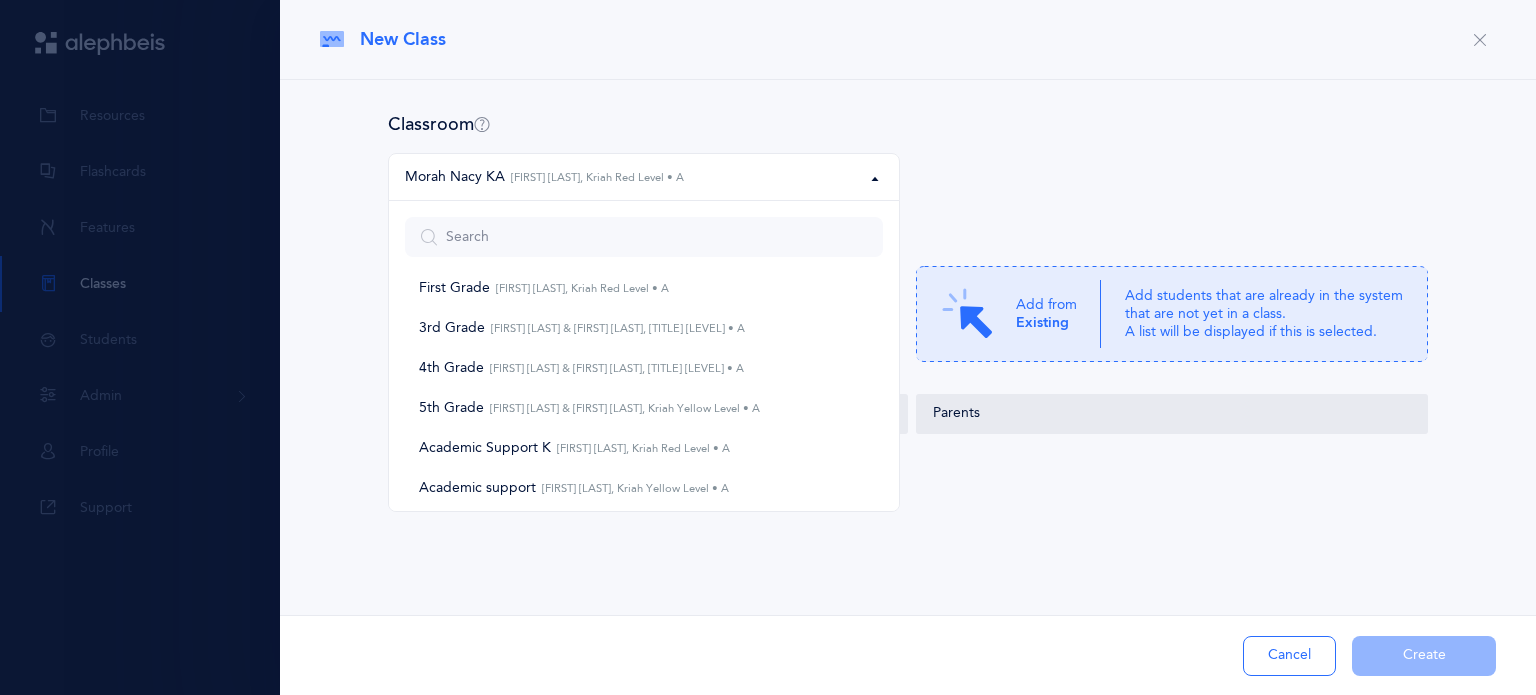 click on "Morah Nacy KA
Morah Nacy KB
Morah Eti  KC
Morah Eti KD
Morah Yafit 1A
Morah Yafit 1B
Morah Berger 1C
Morah Berger 1D
Morah Shelly 2A
Morah Shelly 2B
Morah Viki 2C
Morah Viki 2D
First Grade
3rd Grade
4th Grade
5th Grade
Academic Support K
Academic support
Academic support 2 Group 4
Shulamis
Group Tests
Morah Nacy KA  Etti Greenberg, Kriah Red Level • A   Morah Nacy KA
Etti Greenberg, Kriah Red Level • A Morah Nacy KB
Etti Greenberg, Kriah Red Level • A Morah Eti  KC
Eti Ivgi & Shani Daniel & Devorah Cohen, Kriah Red Level • A Morah Eti KD
Eti Ivgi & Shani Daniel & Devorah Cohen, Kriah Red Level • A Morah Yafit 1A
Yafit Mizrahi & Tamar Bouskila, Kriah Red Level • A Morah Yafit 1B
Yafit Mizrahi & Tamar Bouskila, Kriah Red Level • A Morah Berger 1C
Ronit Silberman & Devora Berger, Kriah Red Level • A Morah Berger 1D
Ronit Silberman & Devora Berger, Kriah Red Level • A Morah Shelly 2A
Shelly Mizrahi & Nadia Gauptman & Sara Isaacs, Kriah Orange Level • A" at bounding box center [908, 189] 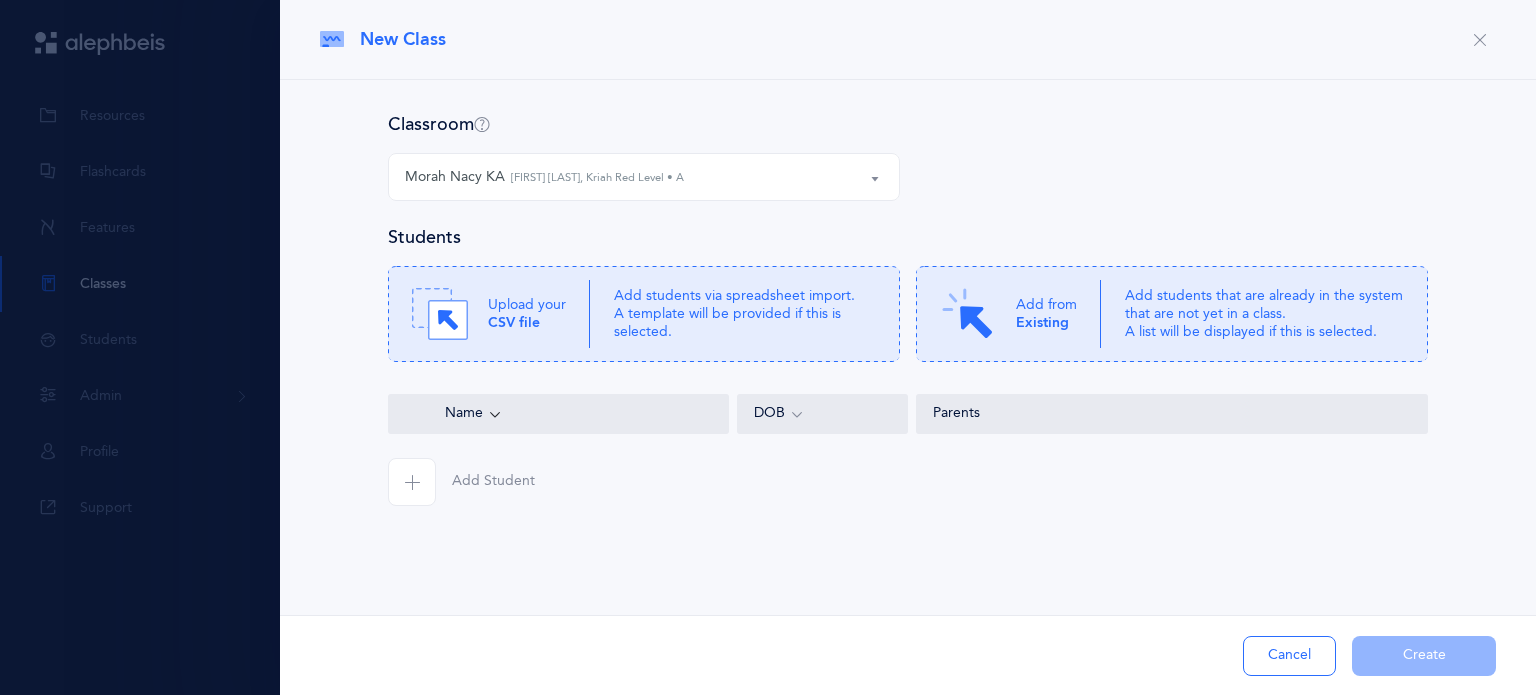 click at bounding box center (1480, 40) 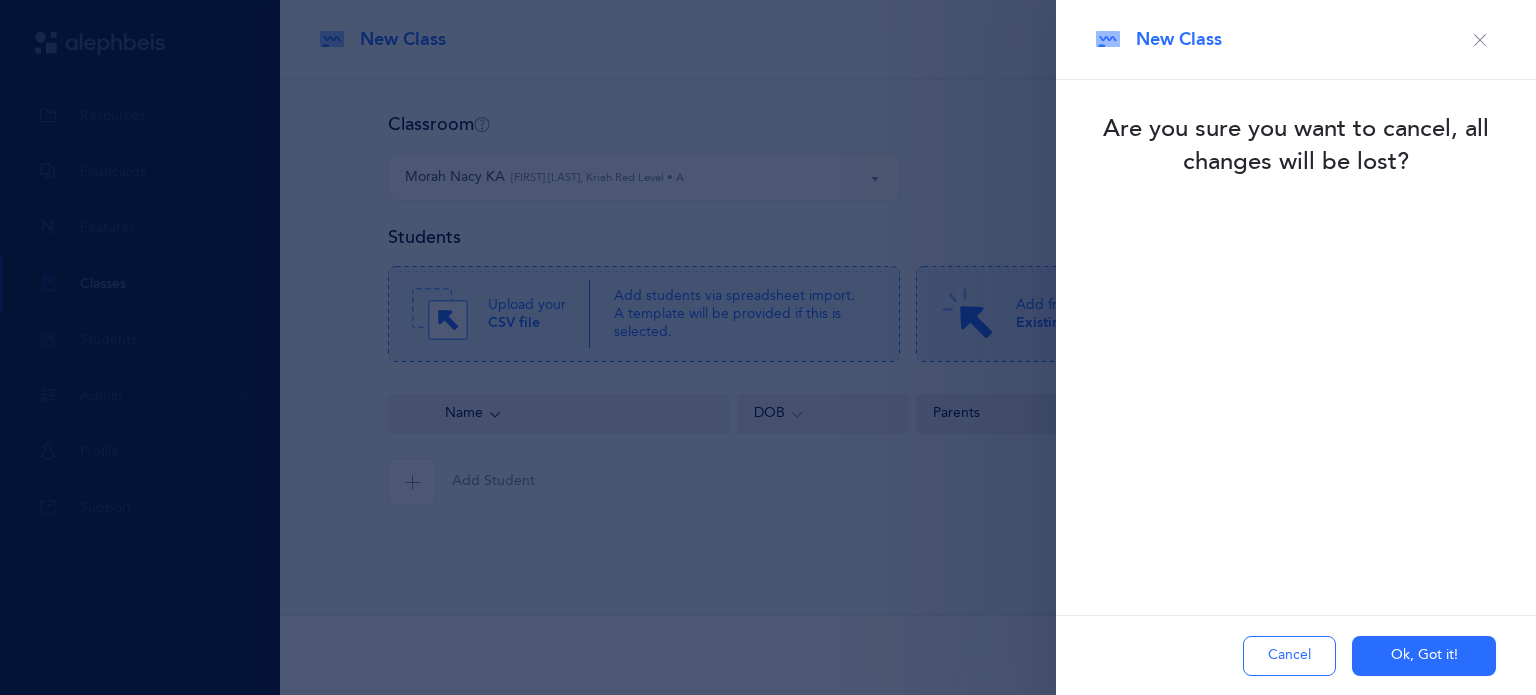 click at bounding box center [1480, 40] 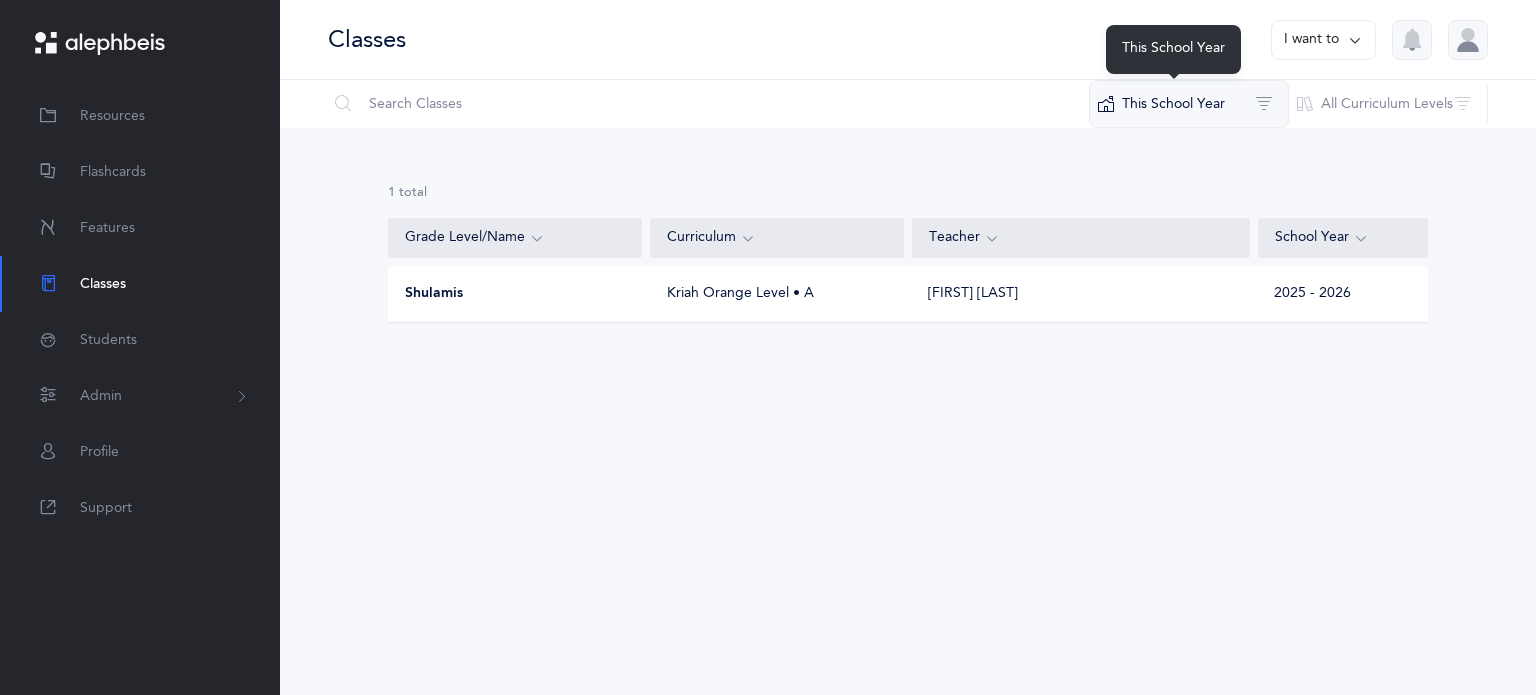 click on "This School Year" at bounding box center [1189, 104] 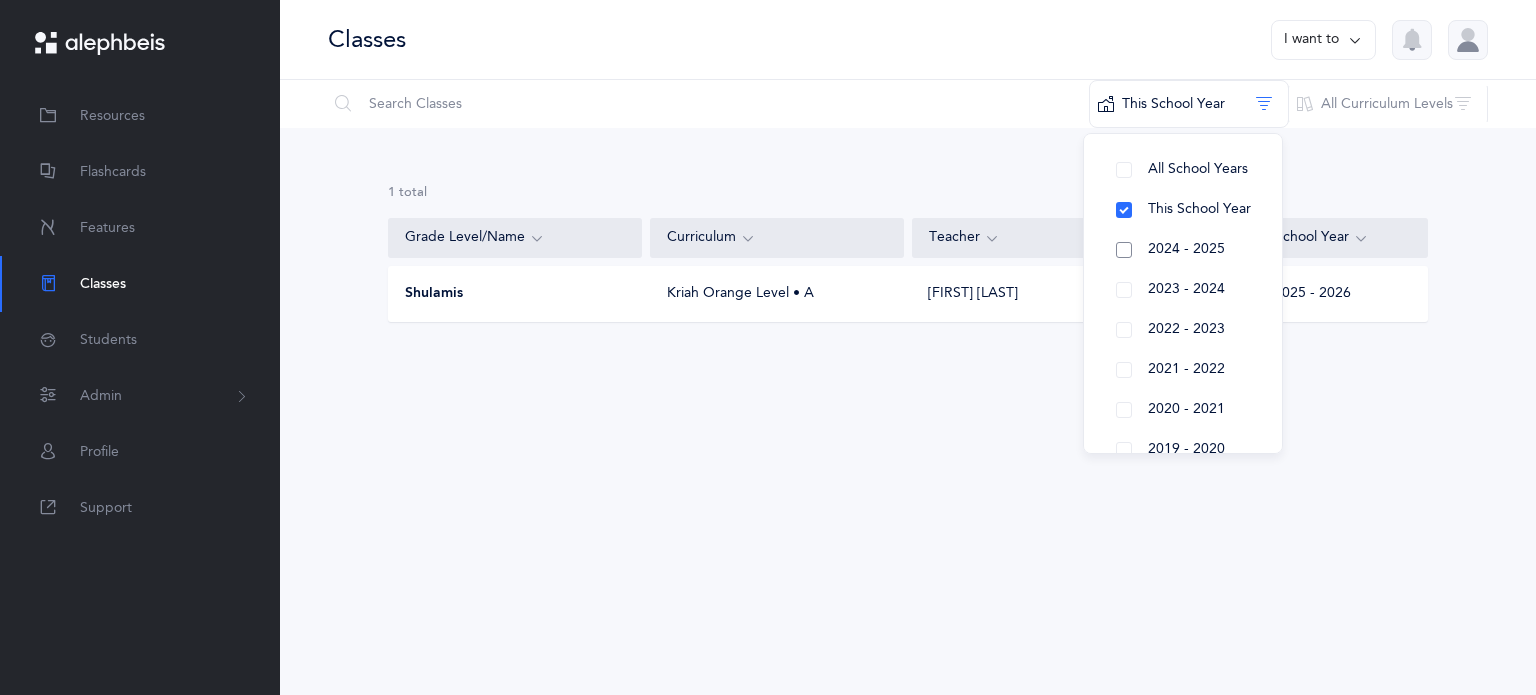 click on "2024 - 2025" at bounding box center (1186, 249) 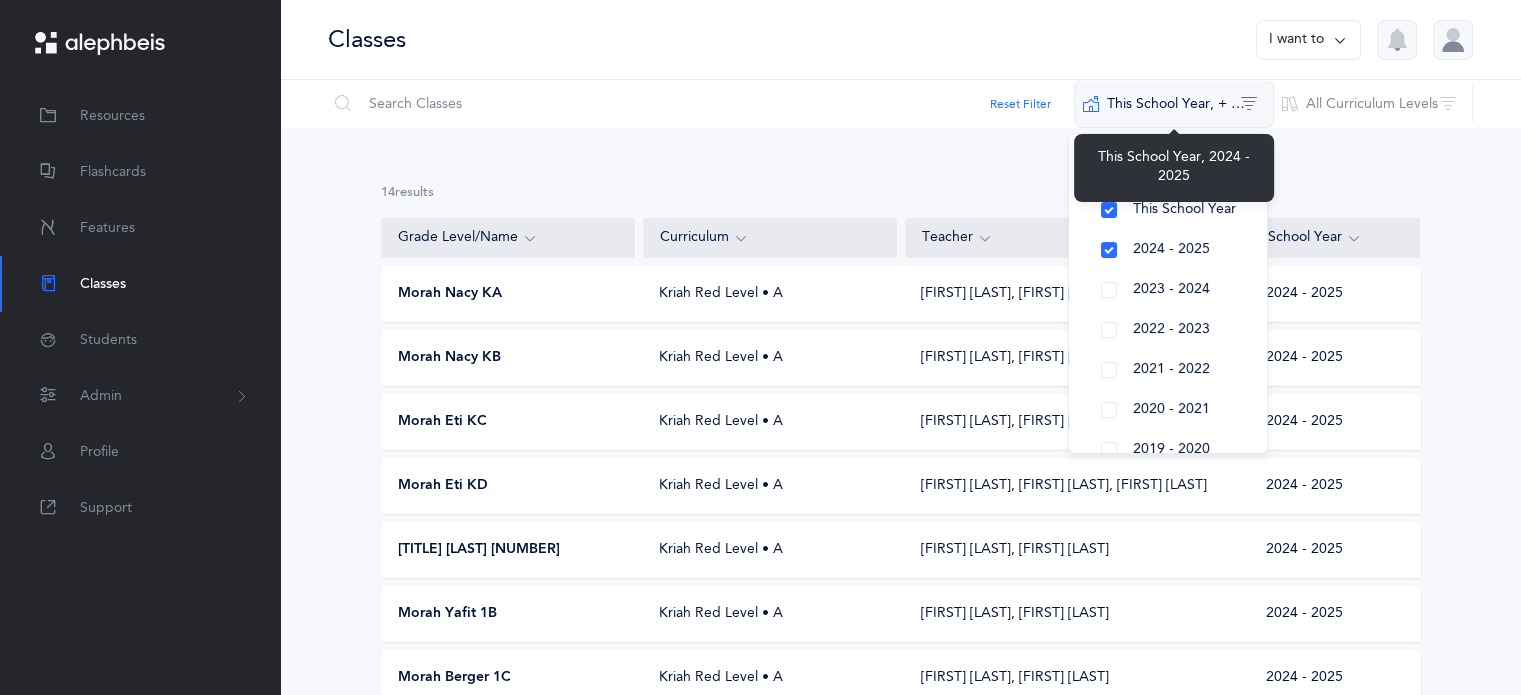 click on "This School Year‪, + [COUNTRY CODE]" at bounding box center (1174, 104) 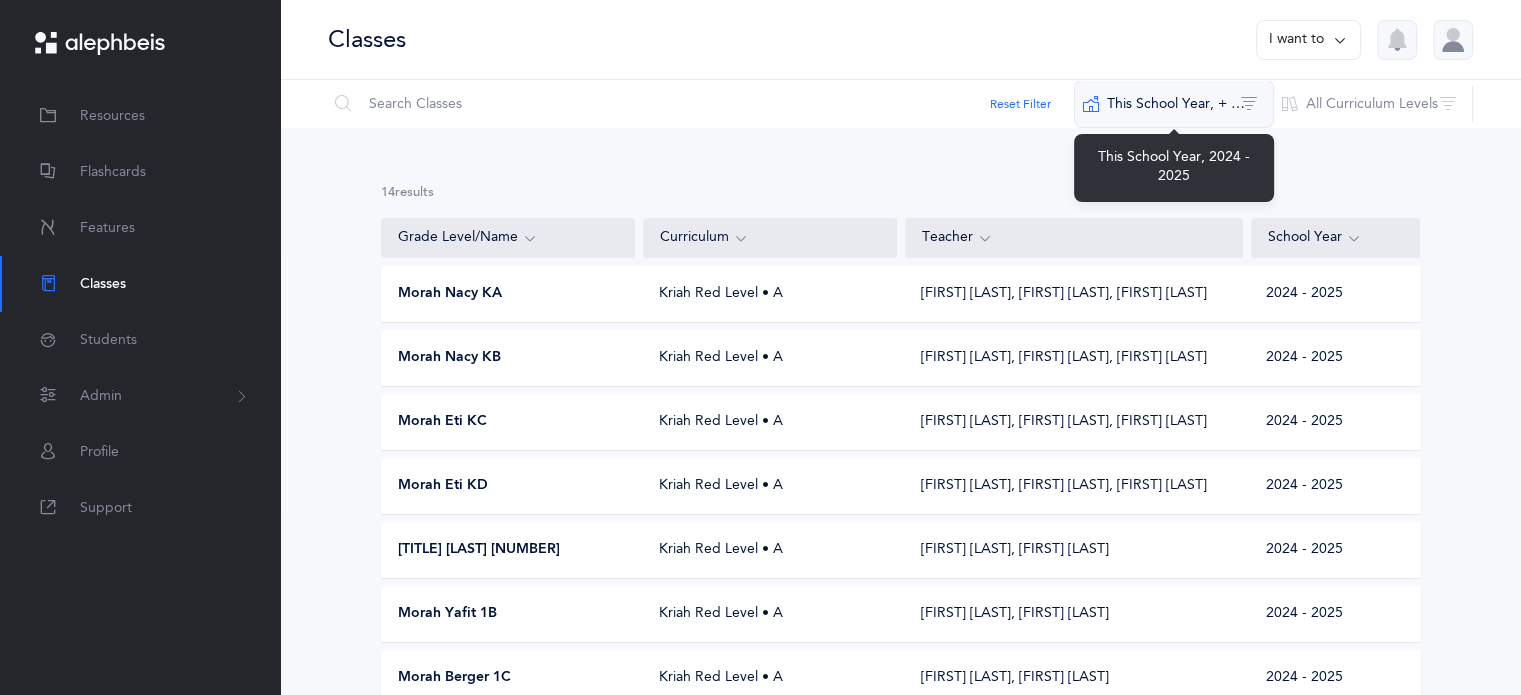 click on "This School Year‪, + [COUNTRY CODE]" at bounding box center (1174, 104) 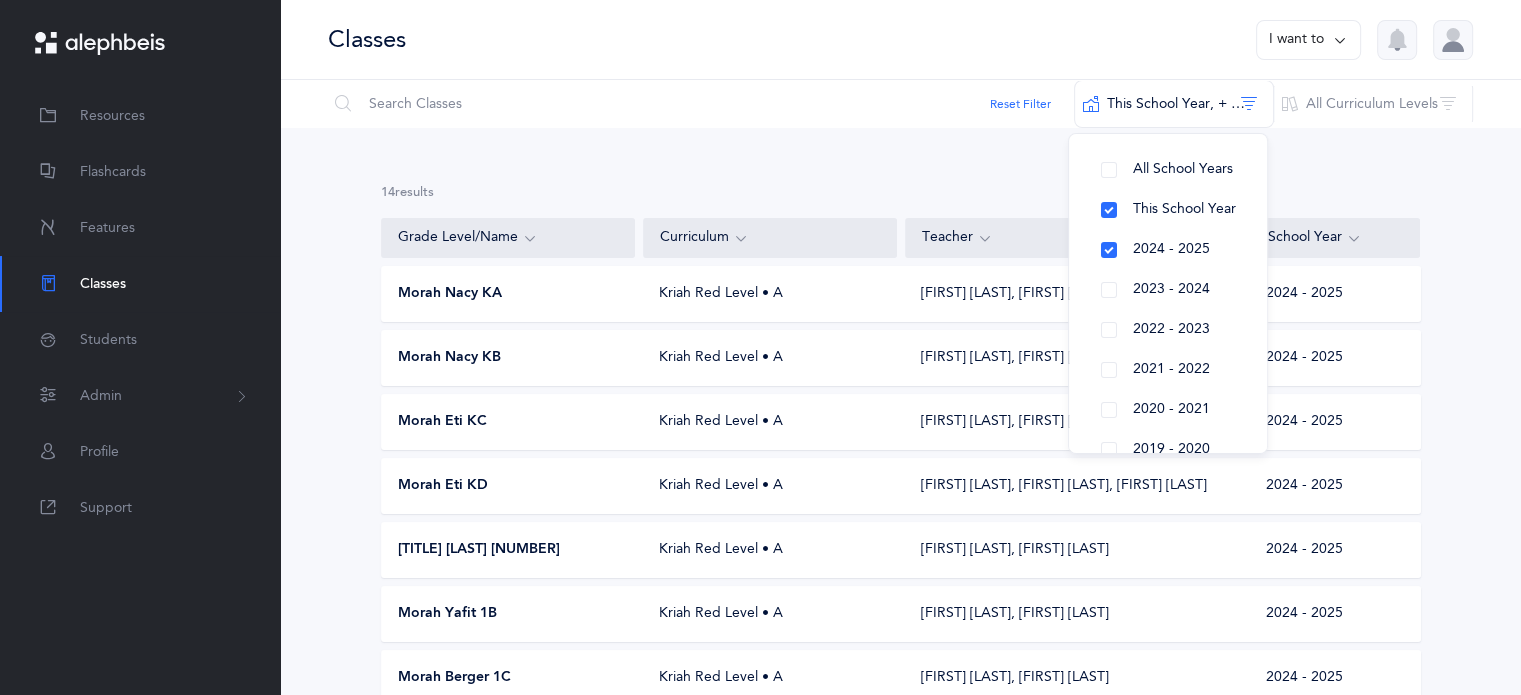 click on "14
results   total" at bounding box center [901, 193] 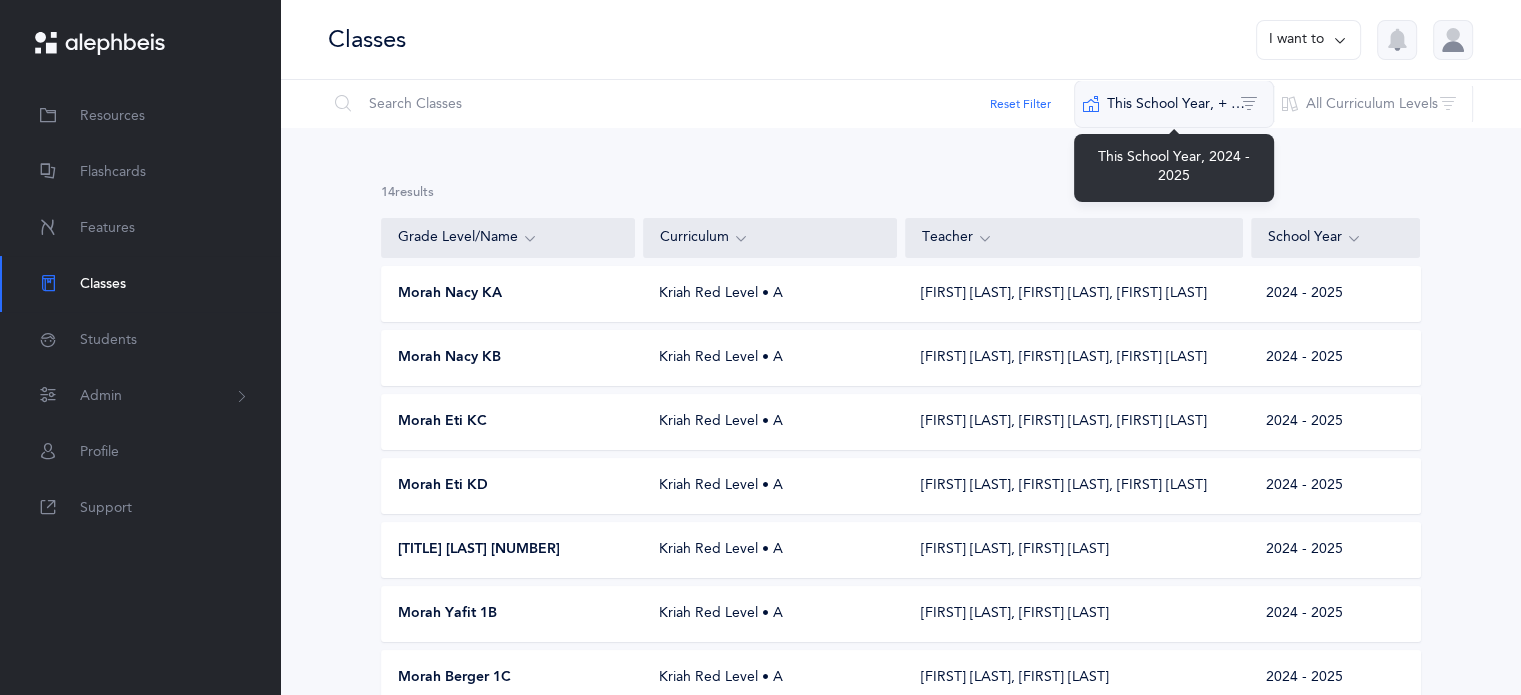 click on "This School Year‪, + [COUNTRY CODE]" at bounding box center [1174, 104] 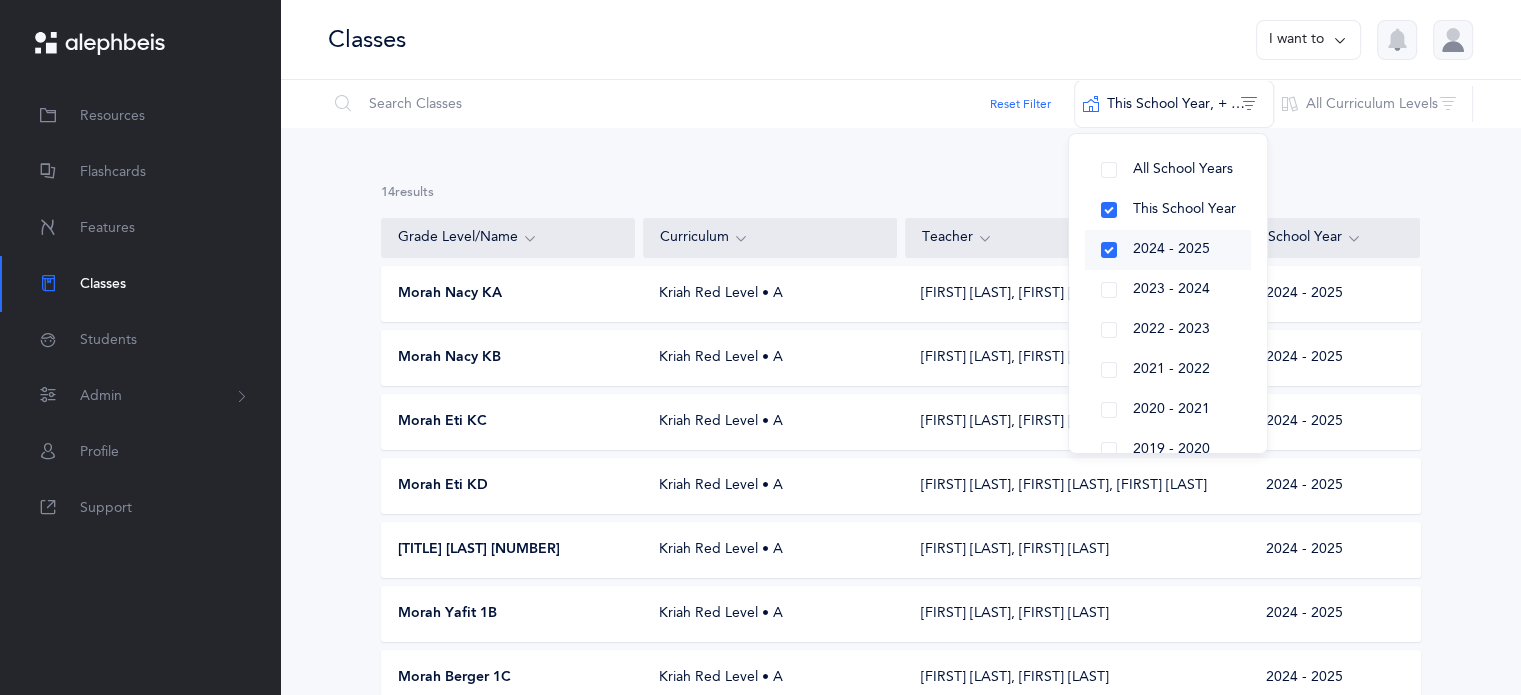 click on "2024 - 2025" at bounding box center (1168, 250) 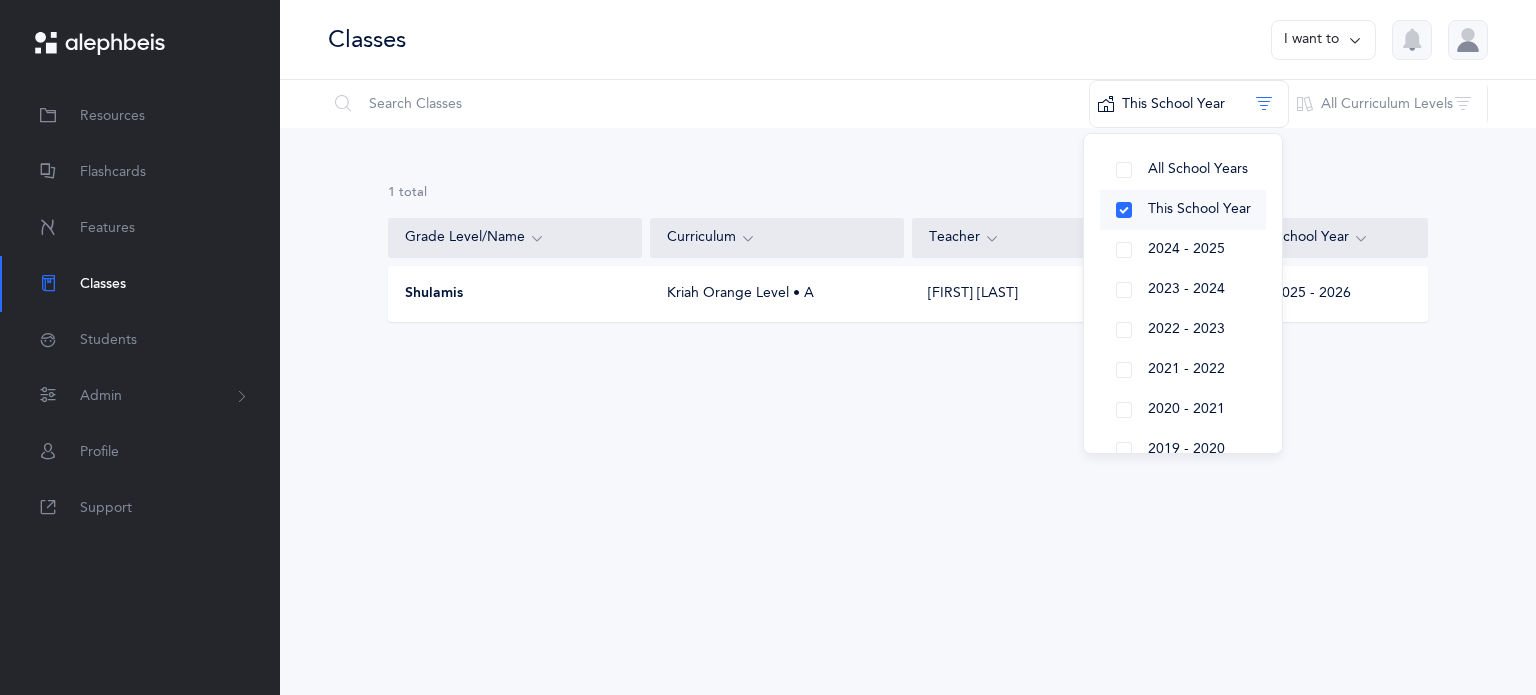 click on "This School Year" at bounding box center [1183, 210] 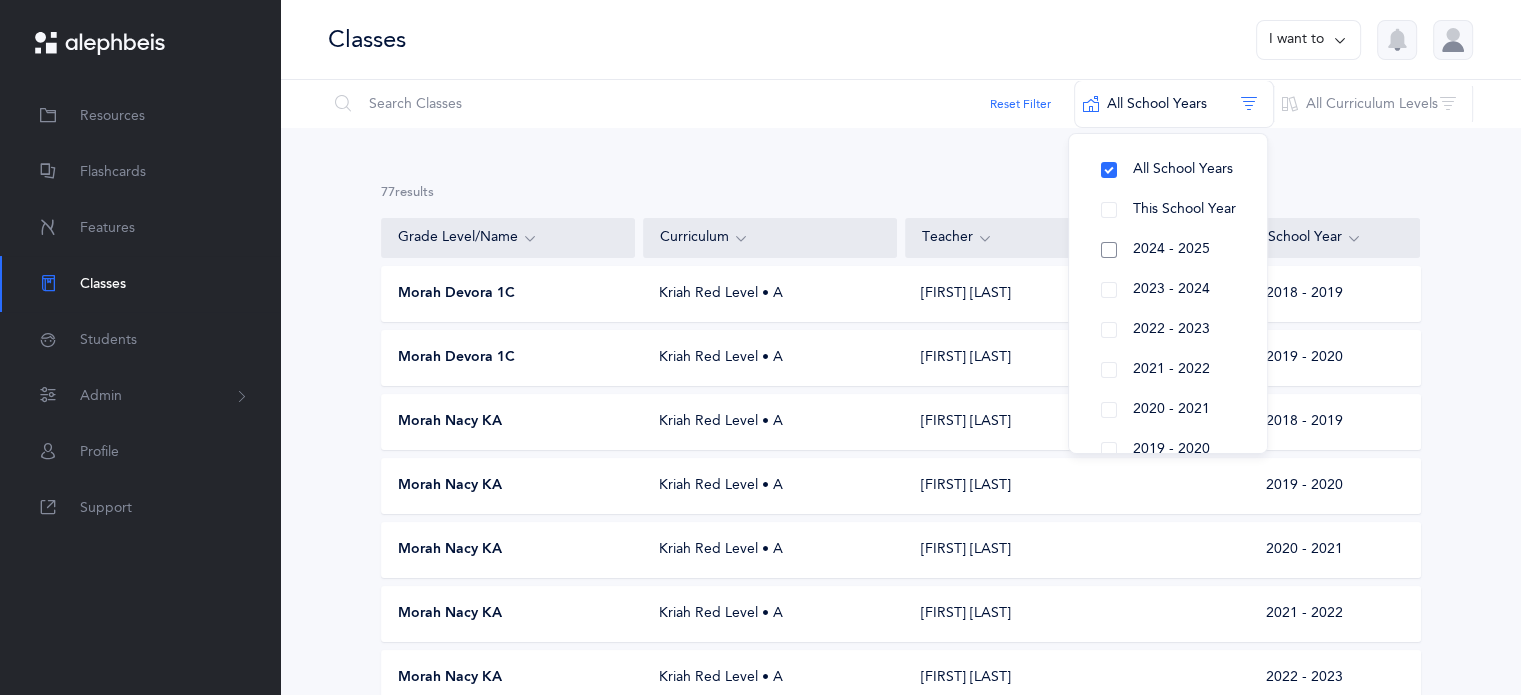 click on "2024 - 2025" at bounding box center [1168, 250] 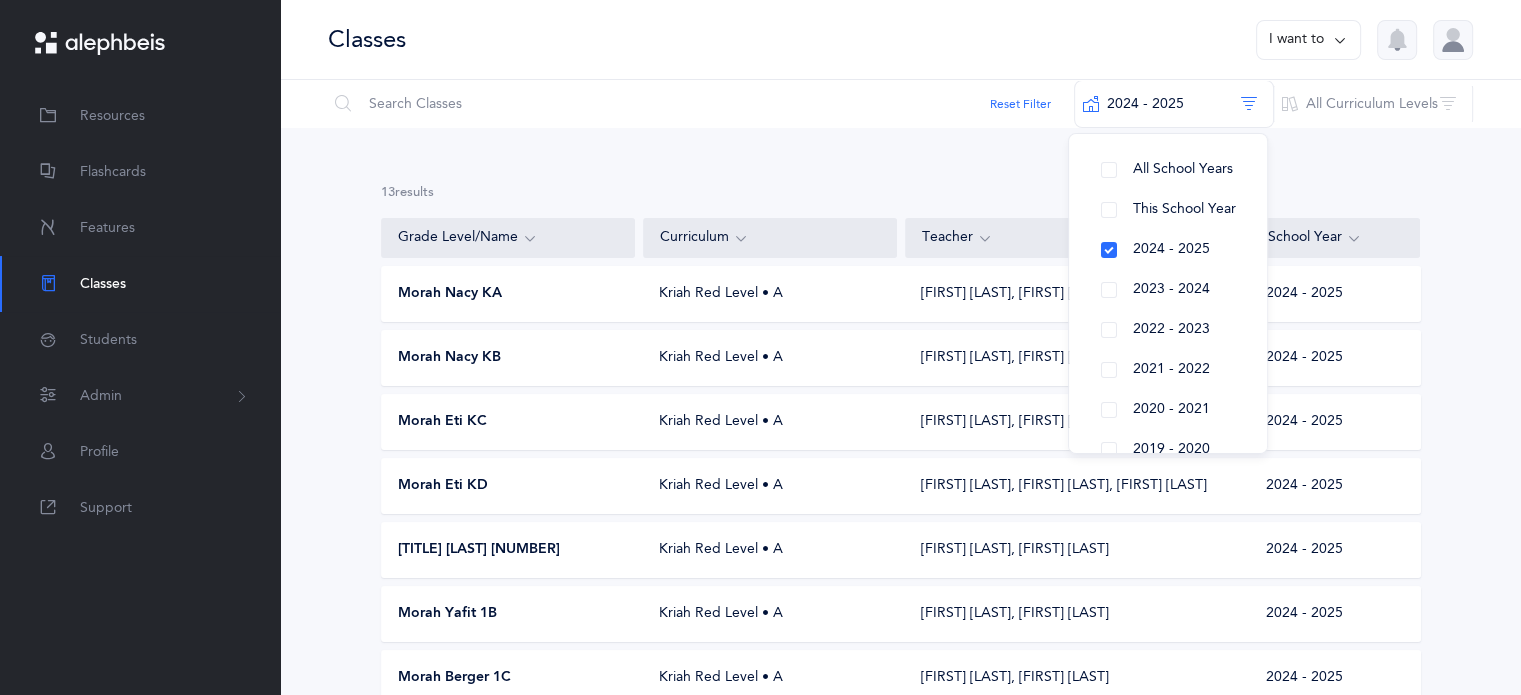 click on "Morah [LAST] [LETTER]
[TITLE] [LEVEL] • A
[FIRST] [LAST], [FIRST] [LAST], [FIRST] [LAST]
[YYYY] - [YYYY]
Morah [LAST] [LETTER]
[TITLE] [LEVEL] • A
[FIRST] [LAST], [FIRST] [LAST], [FIRST] [LAST]
[YYYY] - [YYYY]
Morah [FIRST] [LETTER]
[TITLE] [LEVEL] • A
[FIRST] [LAST], [FIRST] [LAST], [FIRST] [LAST]
[YYYY] - [YYYY]
Morah [FIRST] [LETTER]
[TITLE] [LEVEL] • A
[FIRST] [LAST], [FIRST] [LAST], [FIRST] [LAST]
[YYYY] - [YYYY]
Morah [FIRST] [NUMBER]
[TITLE] [LEVEL] • A
[FIRST] [LAST], [FIRST] [LAST]" at bounding box center (900, 653) 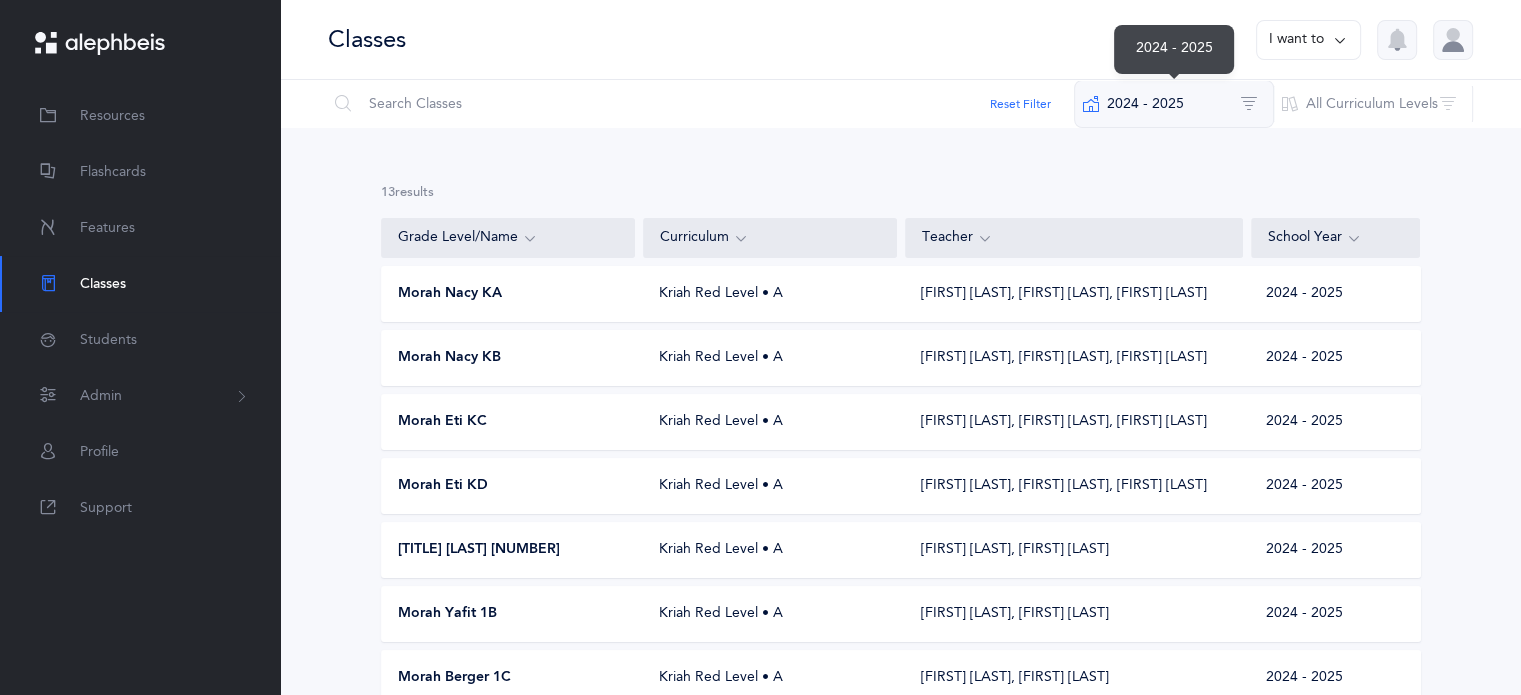 click on "2024 - 2025" at bounding box center [1174, 104] 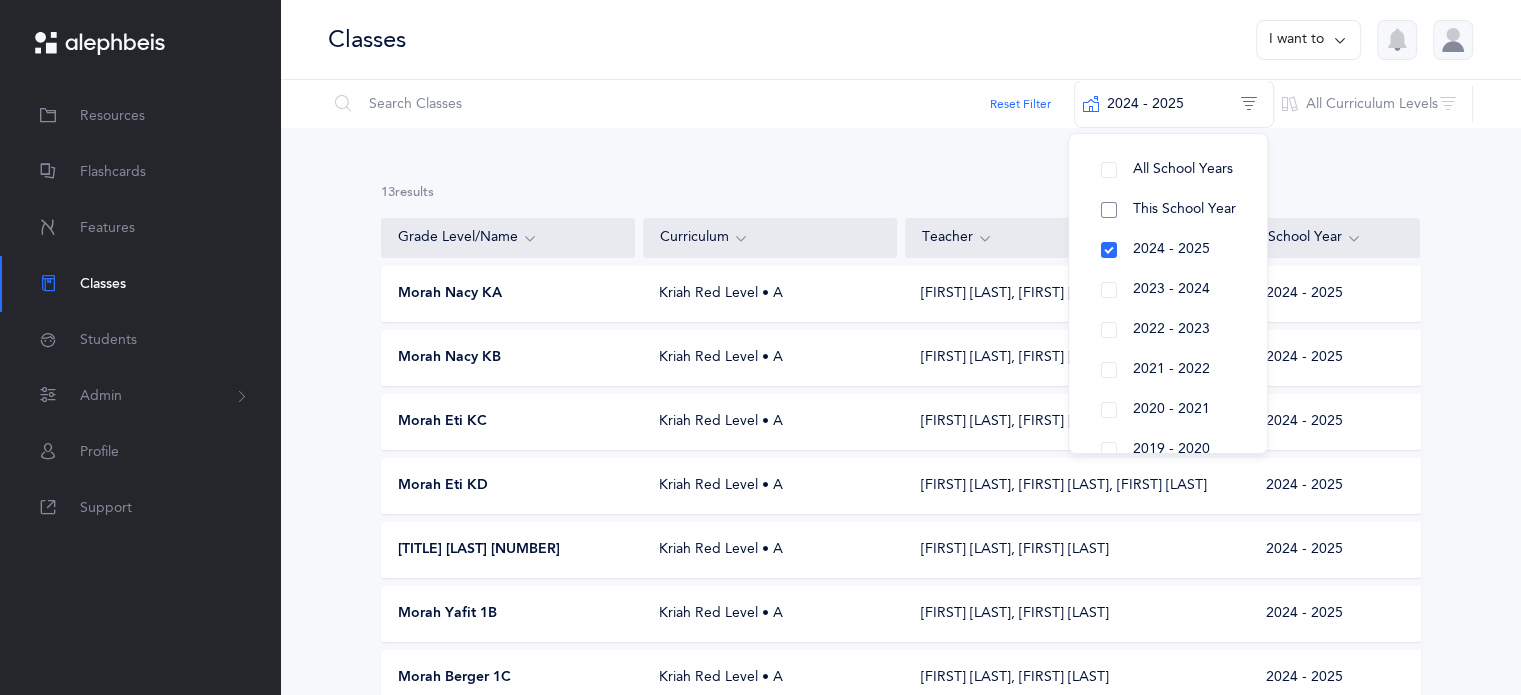 click on "This School Year" at bounding box center [1168, 210] 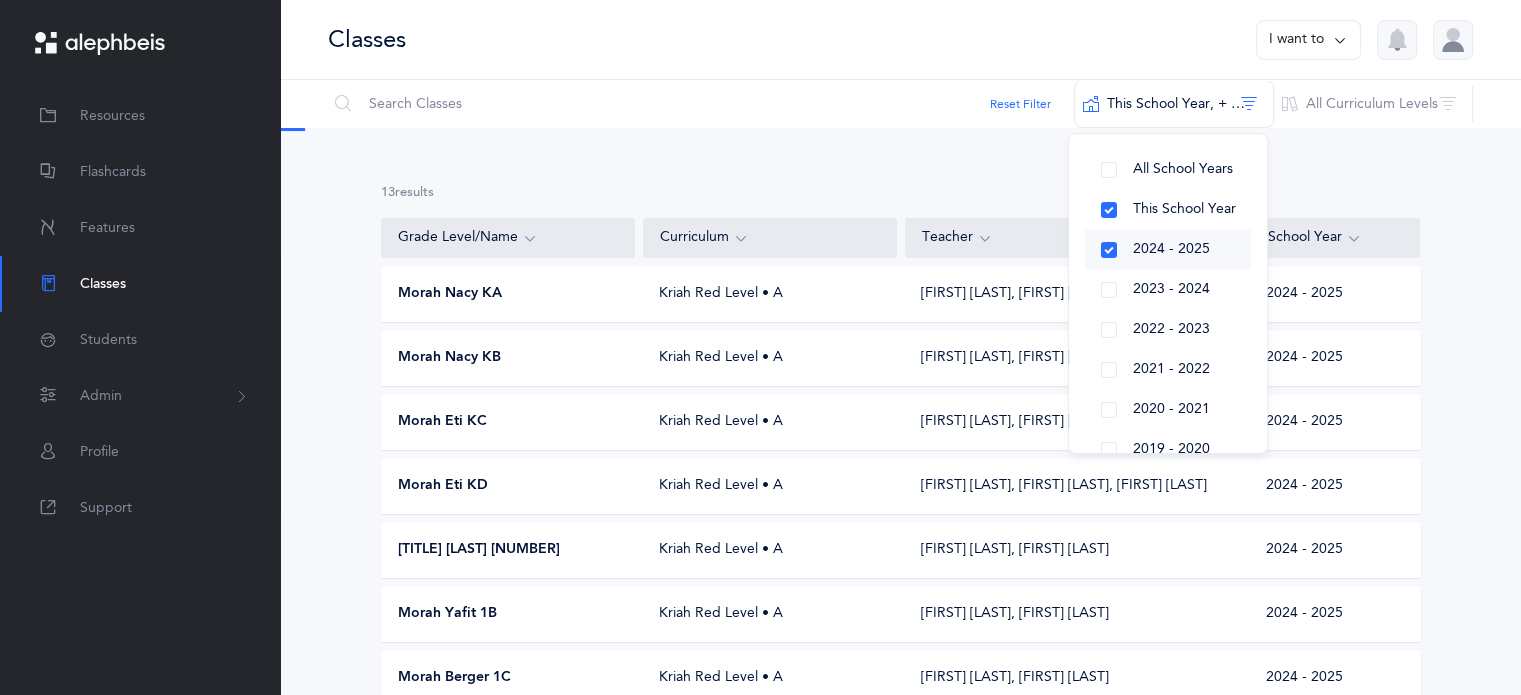 click on "2024 - 2025" at bounding box center [1168, 250] 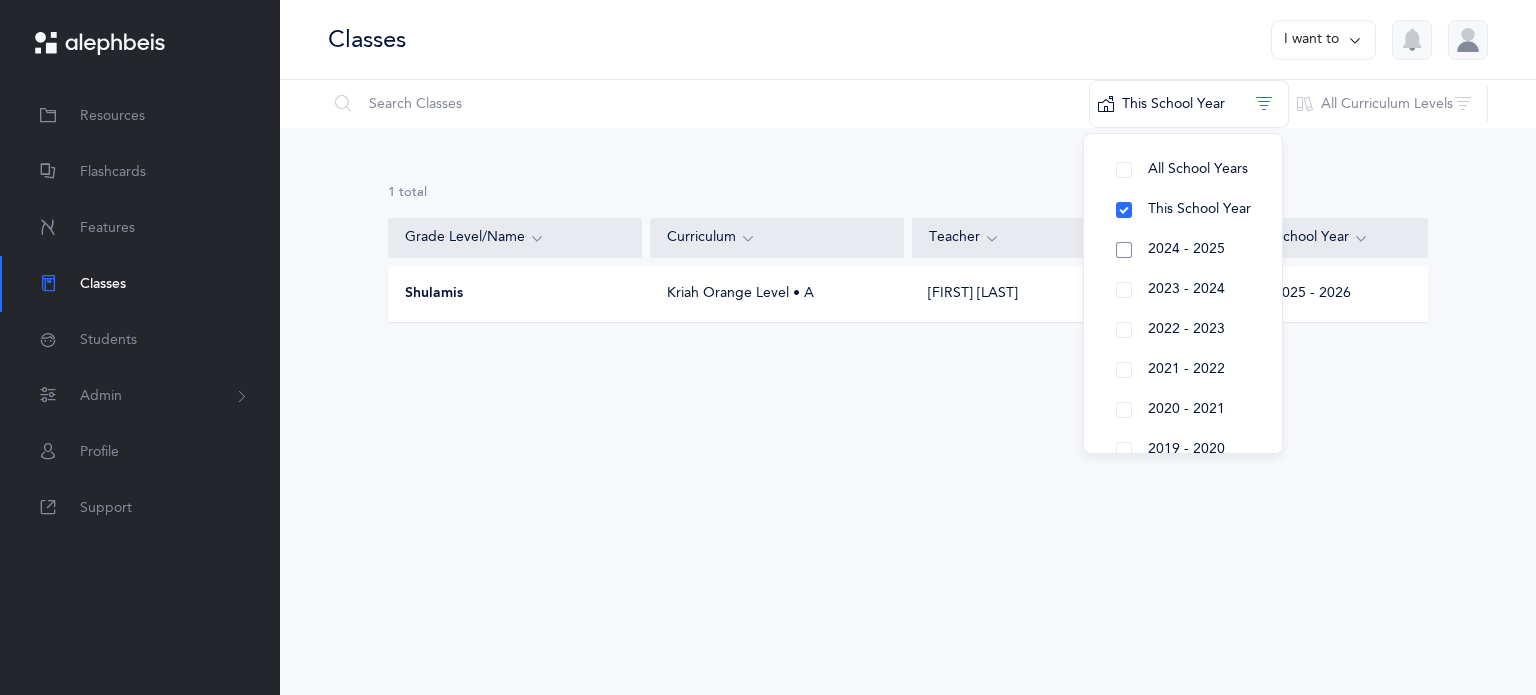 click on "2024 - 2025" at bounding box center [1183, 250] 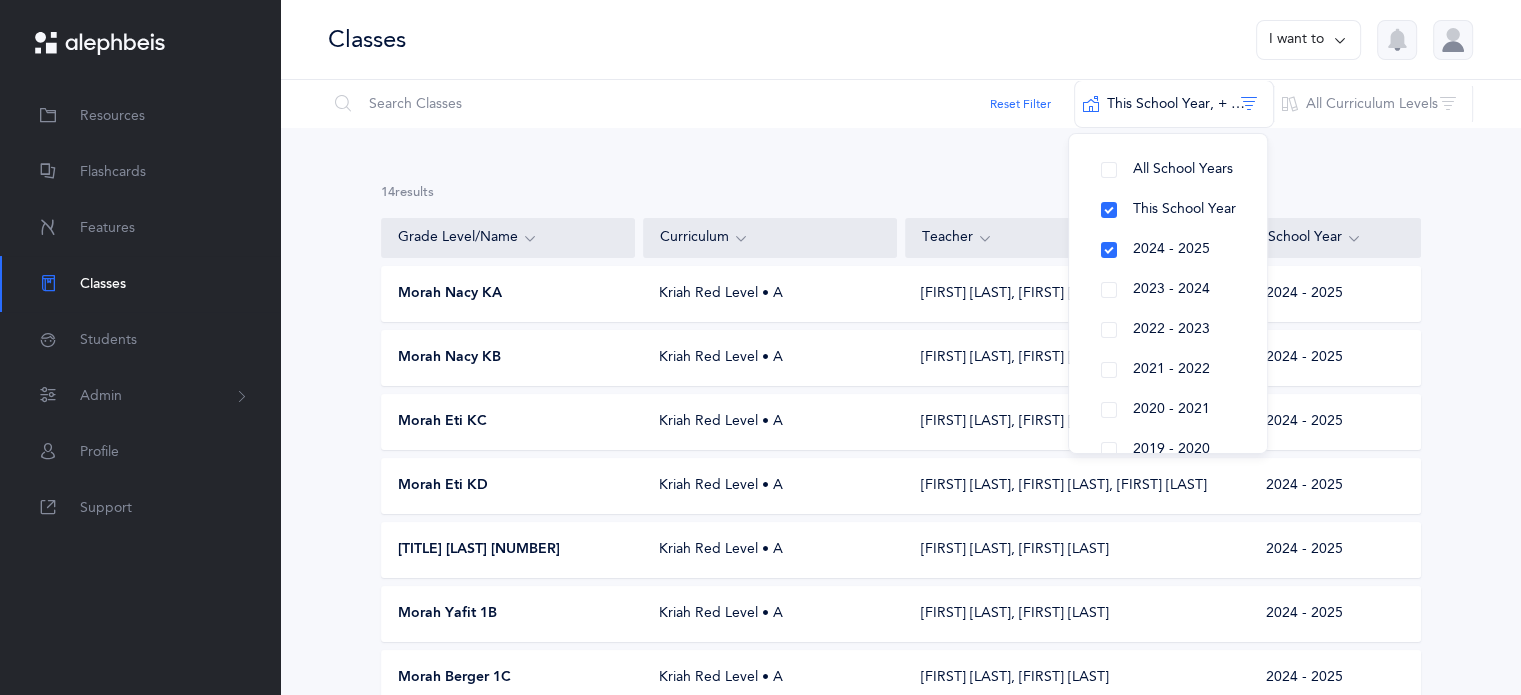 drag, startPoint x: 1126, startPoint y: 210, endPoint x: 1252, endPoint y: 203, distance: 126.1943 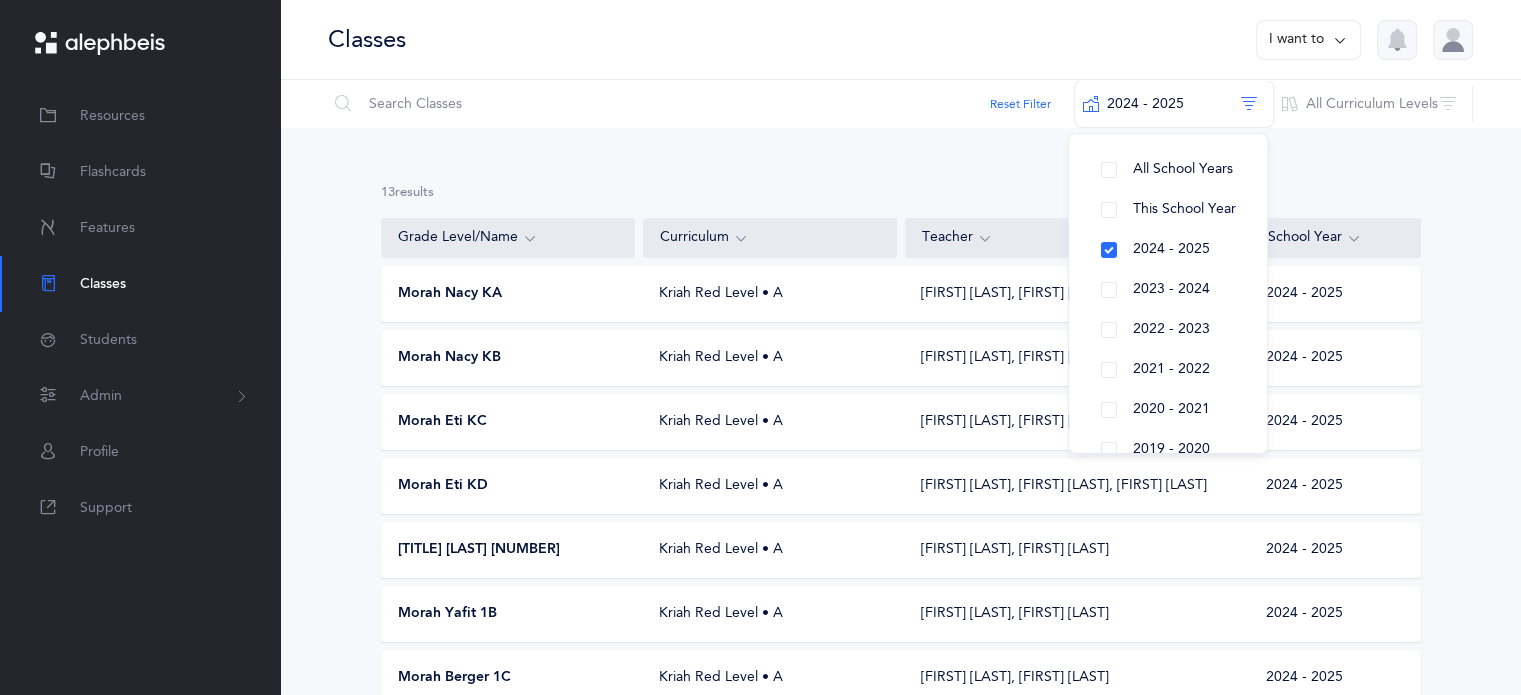 click on "Morah [LAST] [LETTER]
[TITLE] [LEVEL] • A
[FIRST] [LAST], [FIRST] [LAST], [FIRST] [LAST]
[YYYY] - [YYYY]
Morah [LAST] [LETTER]
[TITLE] [LEVEL] • A
[FIRST] [LAST], [FIRST] [LAST], [FIRST] [LAST]
[YYYY] - [YYYY]
Morah [FIRST] [LETTER]
[TITLE] [LEVEL] • A
[FIRST] [LAST], [FIRST] [LAST], [FIRST] [LAST]
[YYYY] - [YYYY]
Morah [FIRST] [LETTER]
[TITLE] [LEVEL] • A
[FIRST] [LAST], [FIRST] [LAST], [FIRST] [LAST]
[YYYY] - [YYYY]
Morah [FIRST] [NUMBER]
[TITLE] [LEVEL] • A
[FIRST] [LAST], [FIRST] [LAST]" at bounding box center [900, 653] 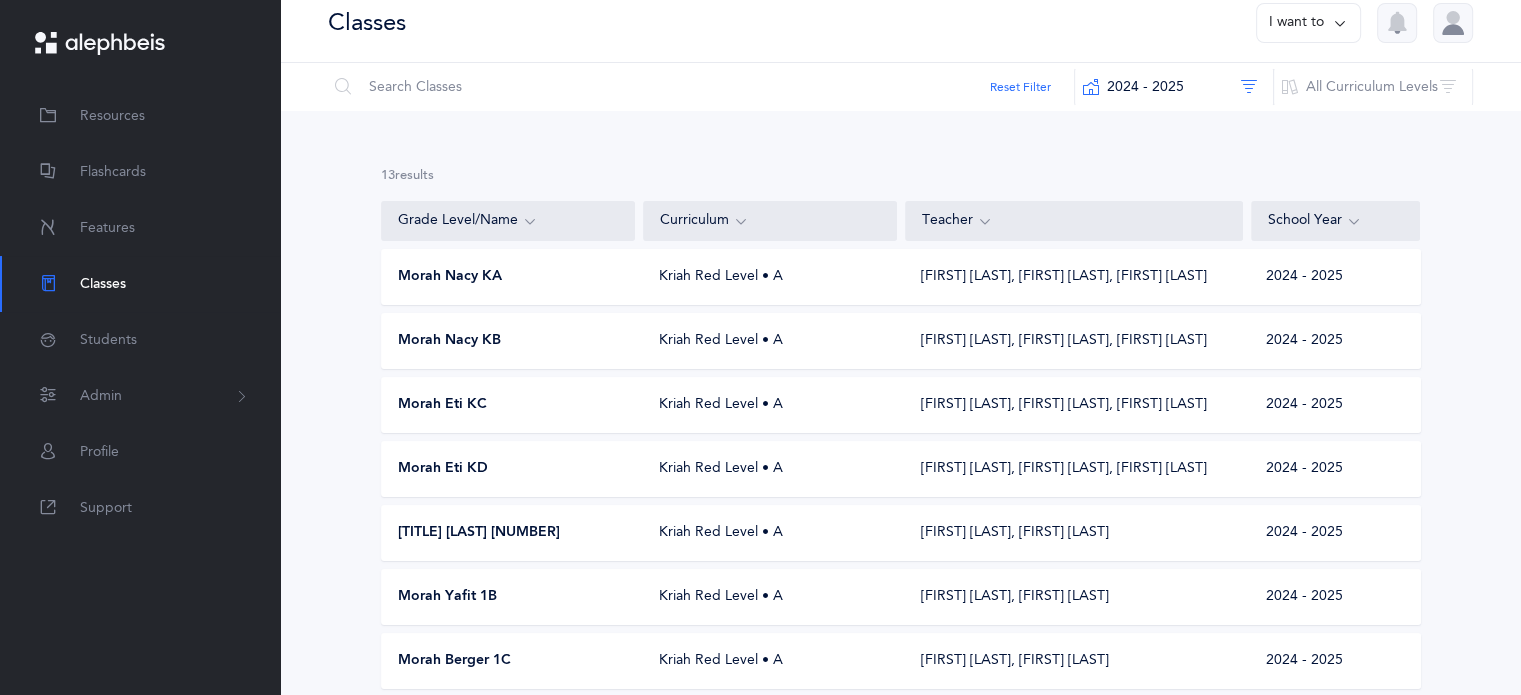 scroll, scrollTop: 0, scrollLeft: 0, axis: both 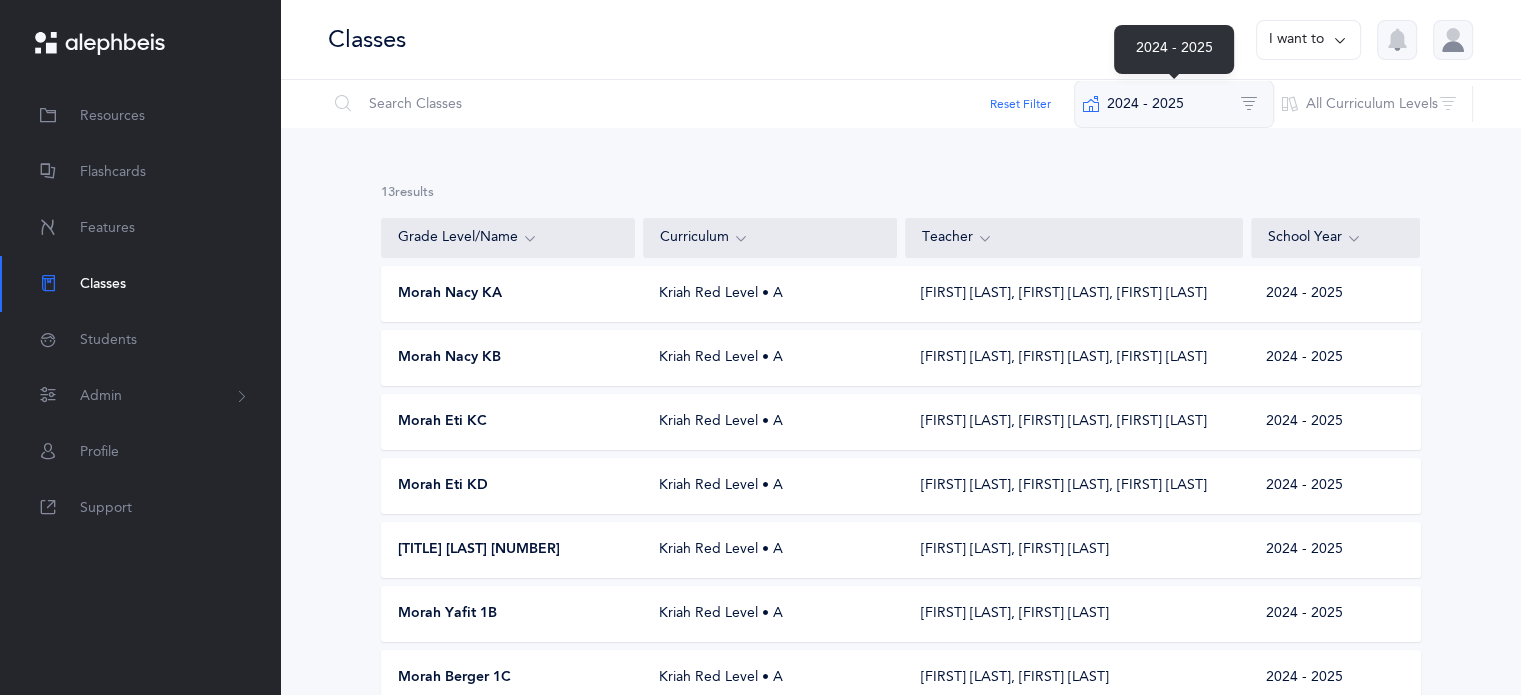 click on "2024 - 2025" at bounding box center (1174, 104) 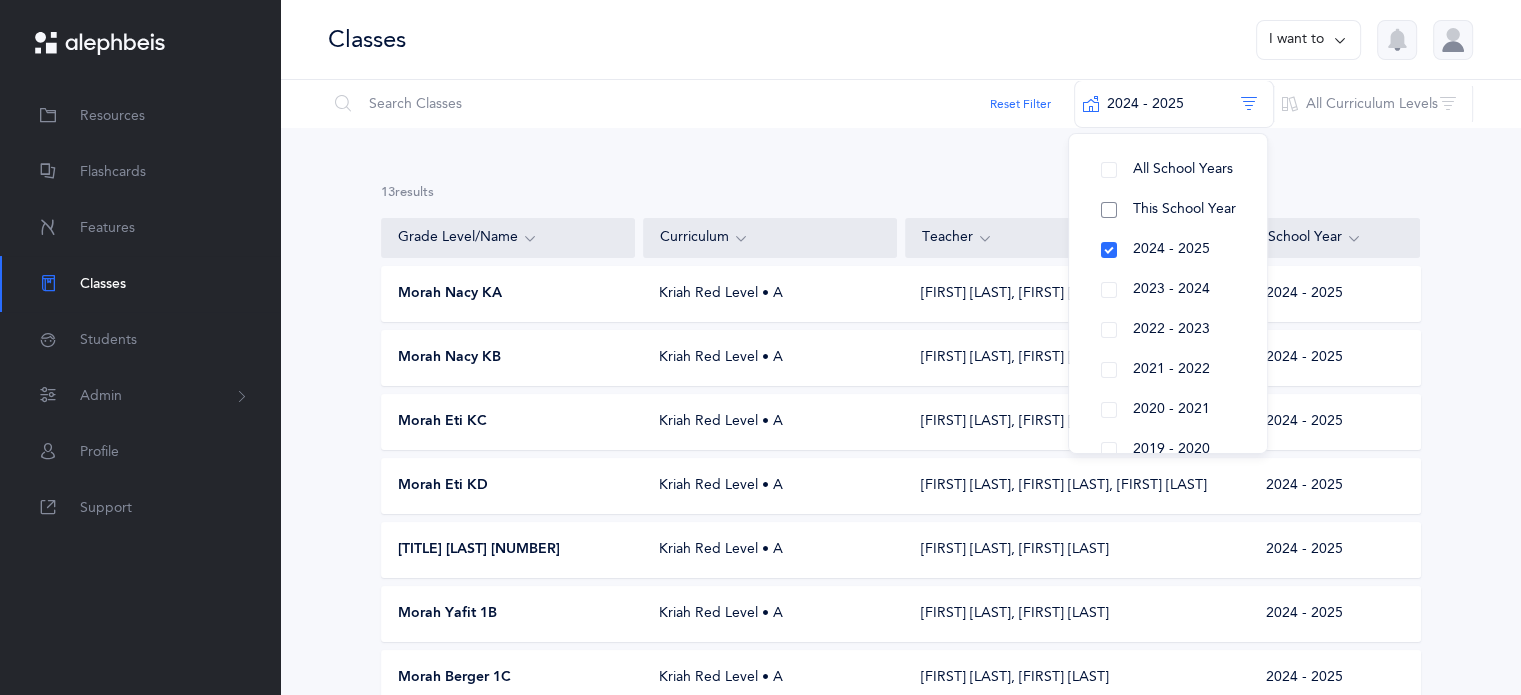 click on "This School Year" at bounding box center [1168, 210] 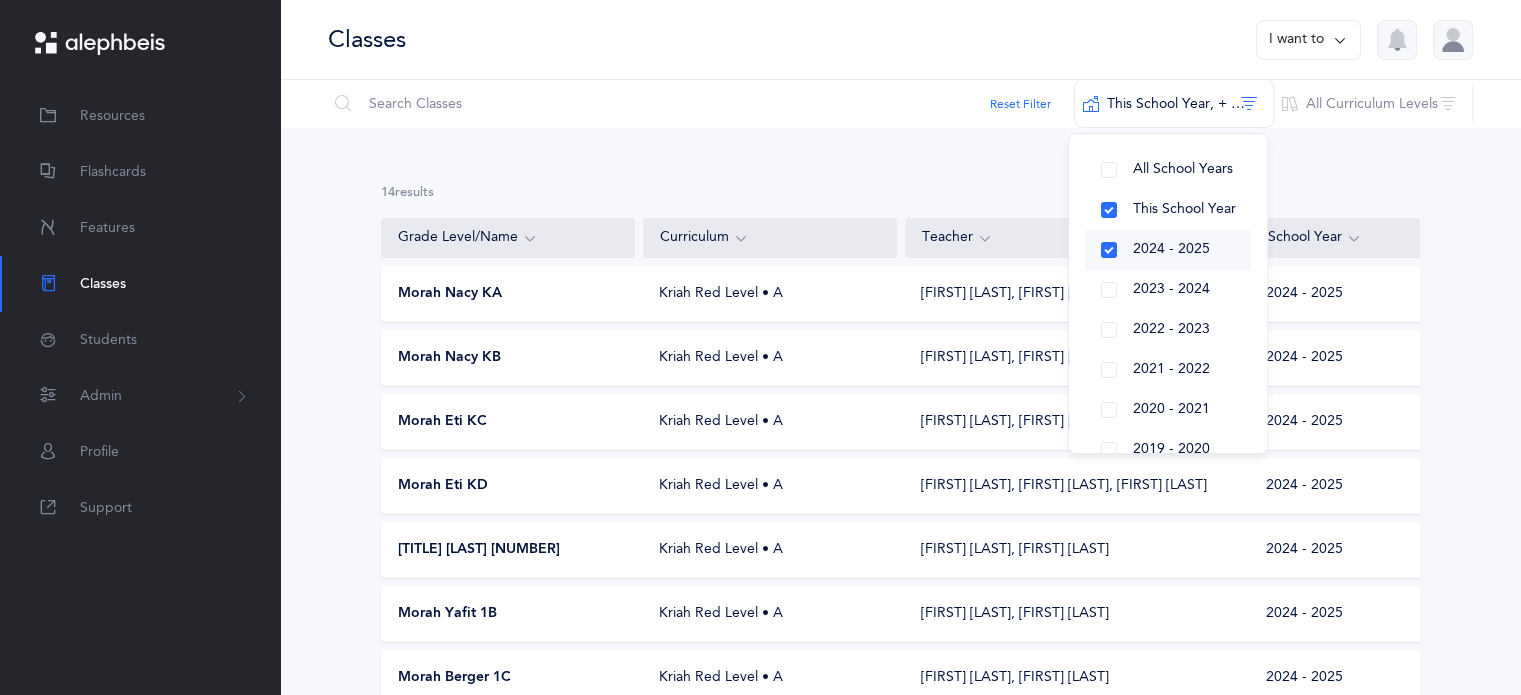 click on "2024 - 2025" at bounding box center (1168, 250) 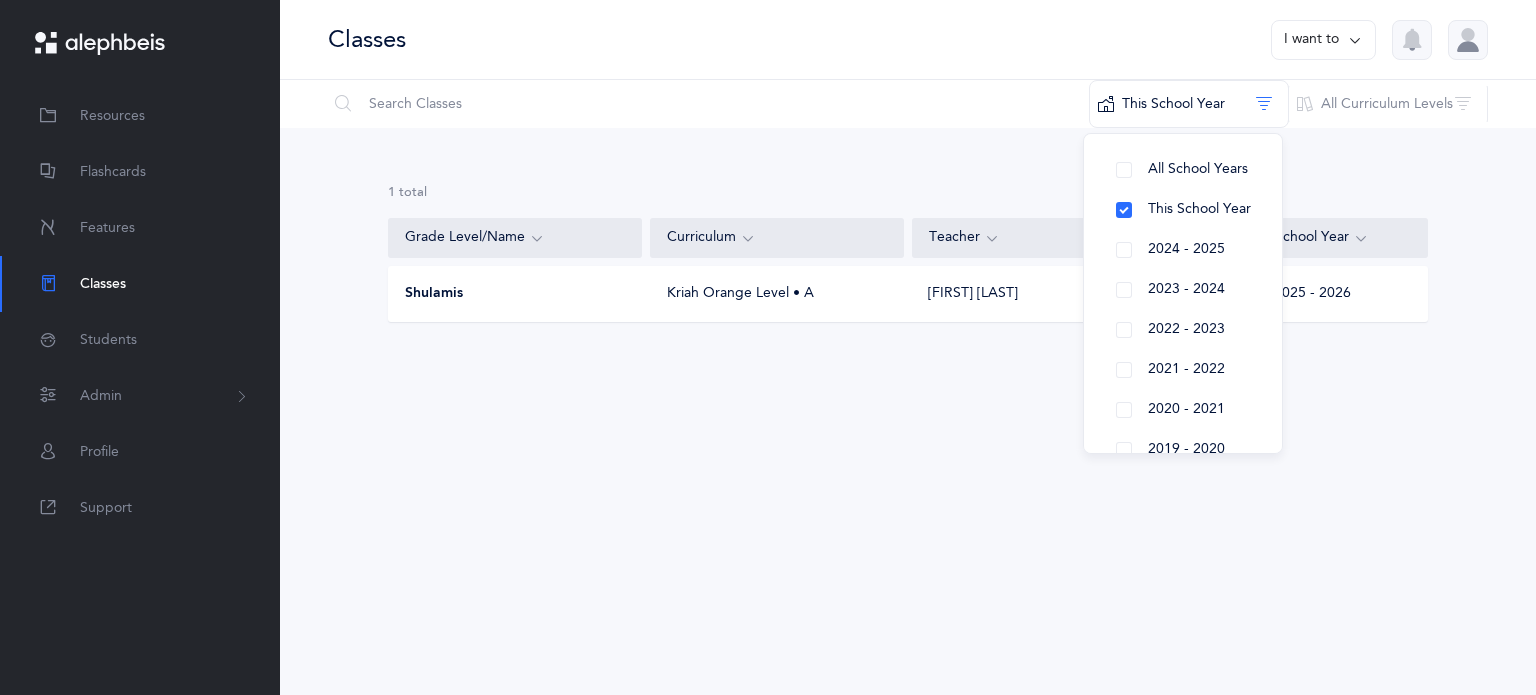 click on "[NUMBER]
results   total
Grade Level/Name
Curriculum
Teacher
School Year
Shulamis
Kriah Orange Level • A
Shulamis Durden
2025 - 2026
The end
Opps, something went wrong :(
Retry   No results found     No classes for this school year yet
To view last years classes, use the filter above
Create a class" at bounding box center [908, 269] 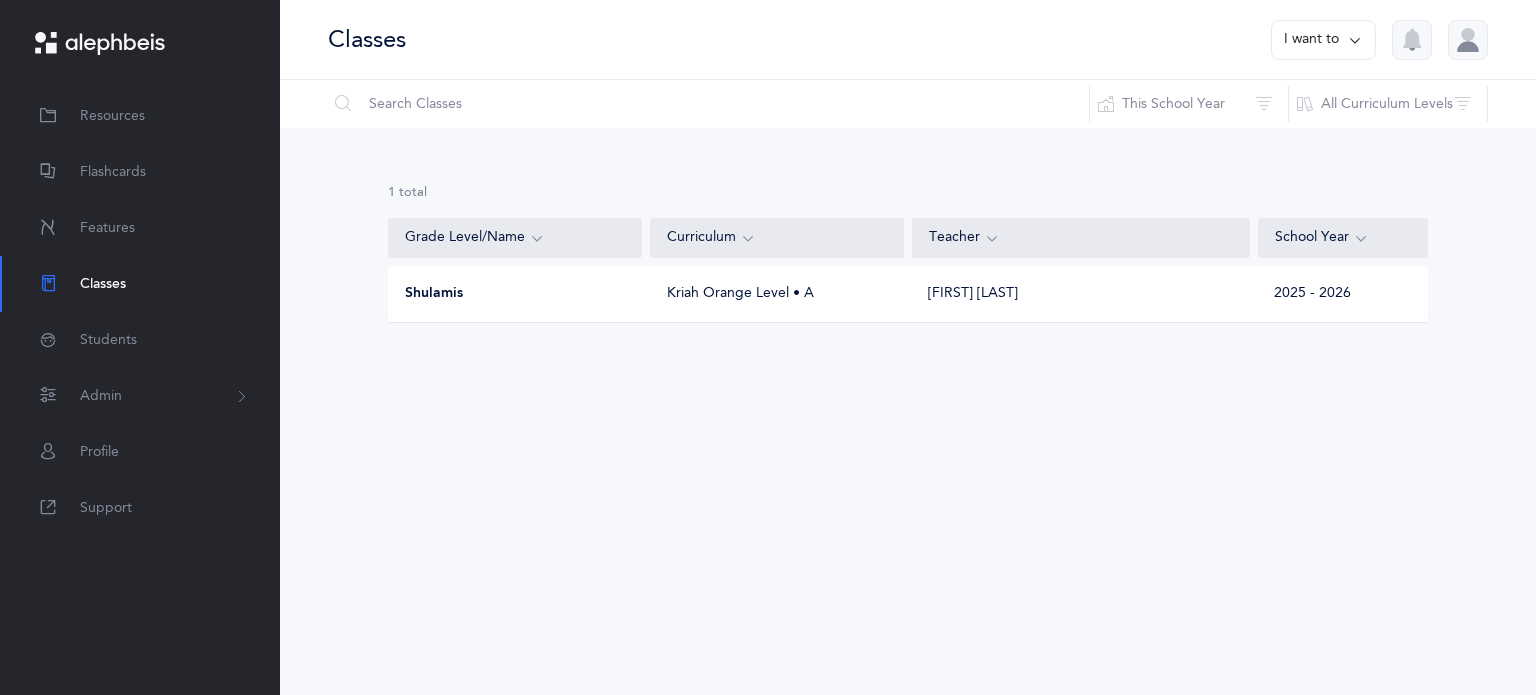 click on "I want to" at bounding box center (1323, 40) 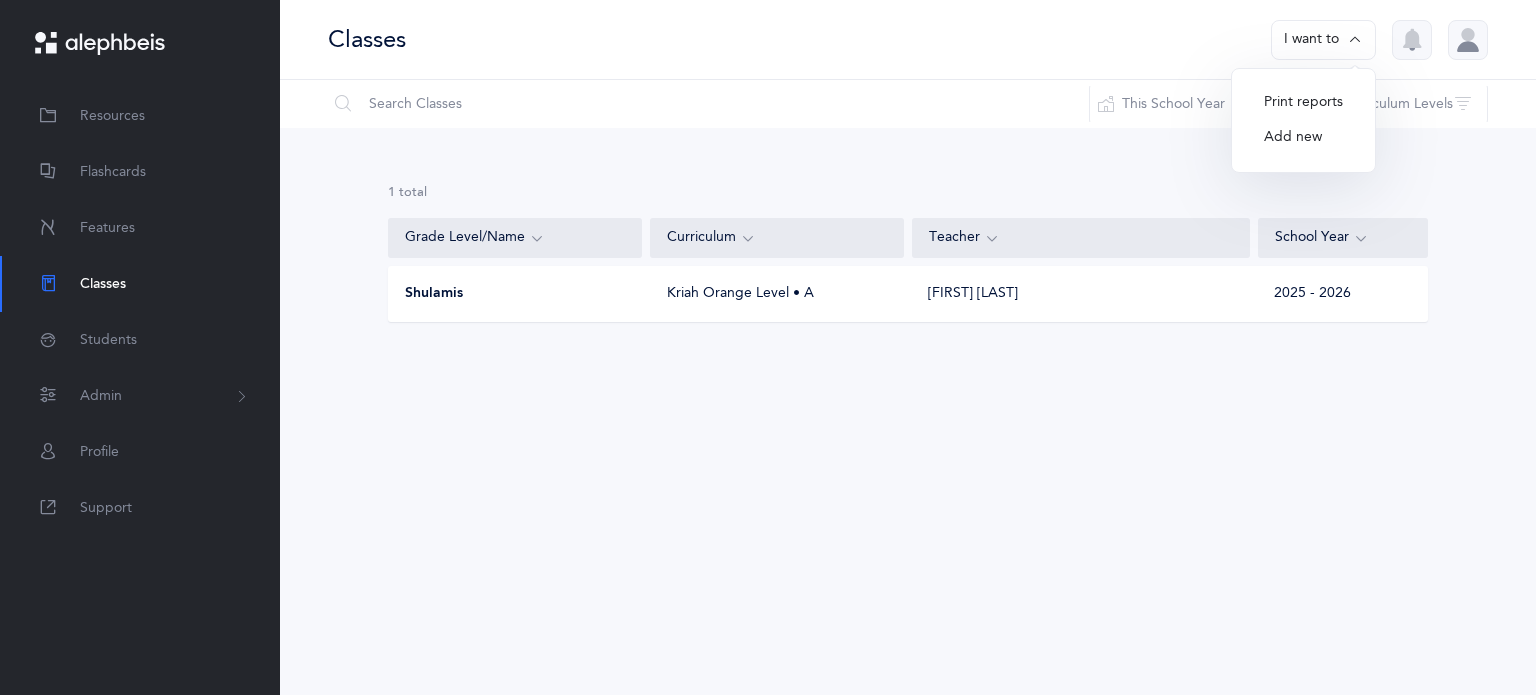 click on "Add new" at bounding box center [1303, 138] 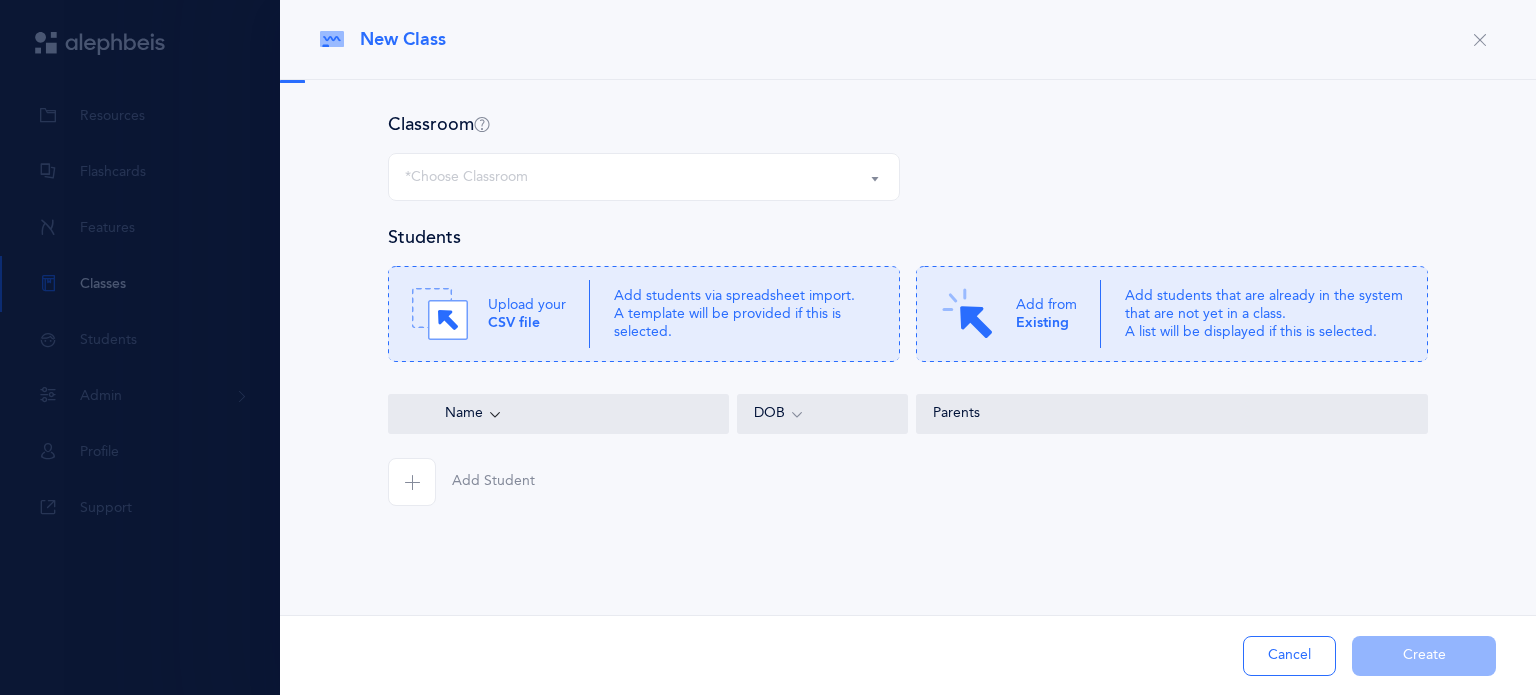 click on "*Choose Classroom" at bounding box center (644, 177) 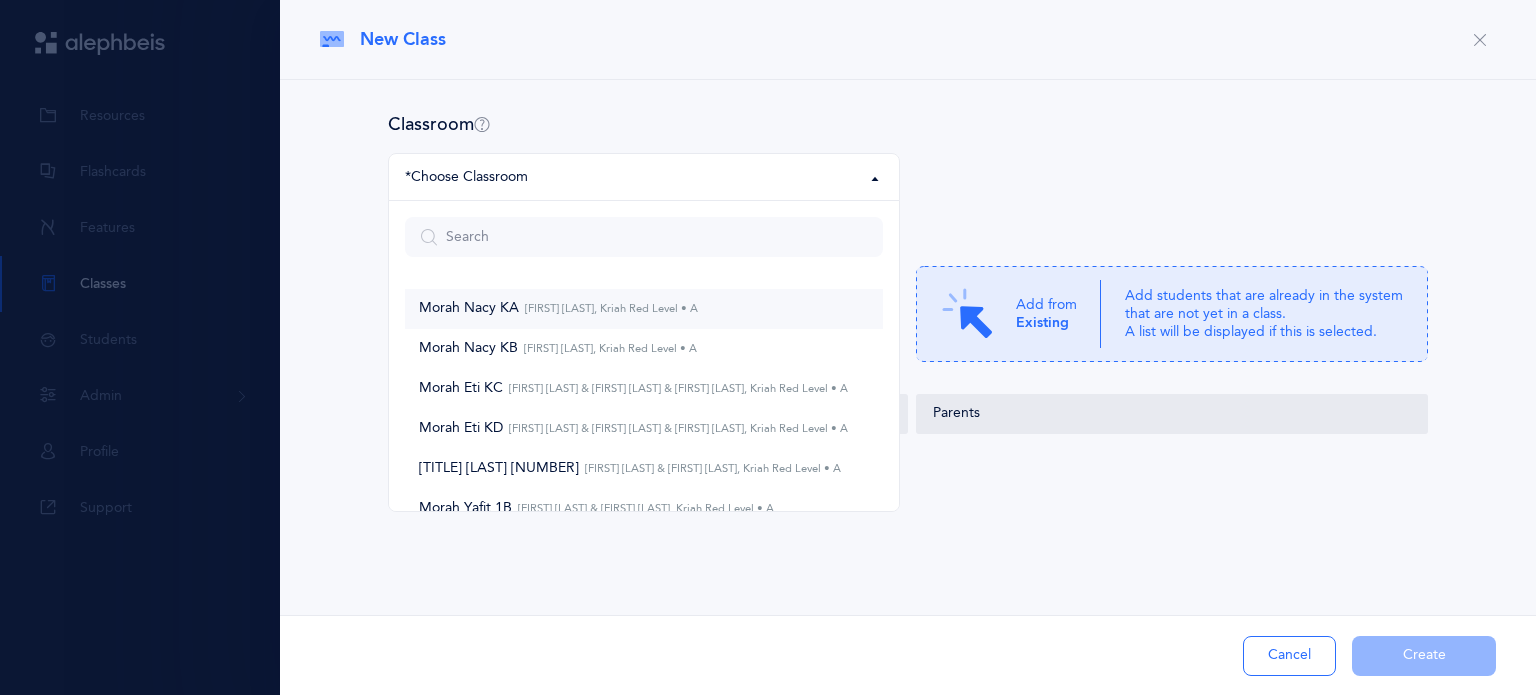 click on "Morah [LAST] [LETTER]
[TITLE] [LEVEL] • A" at bounding box center [558, 309] 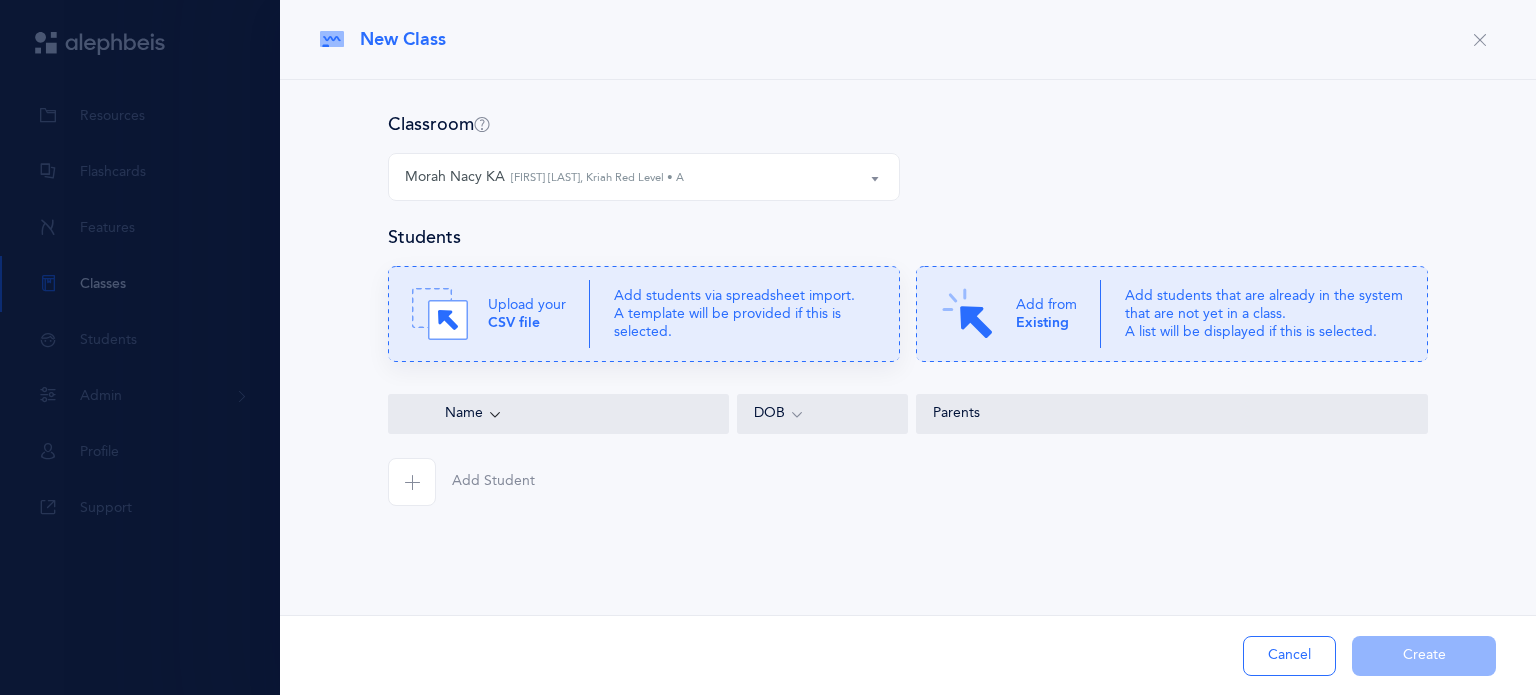 click on "Upload your  CSV file" at bounding box center (527, 314) 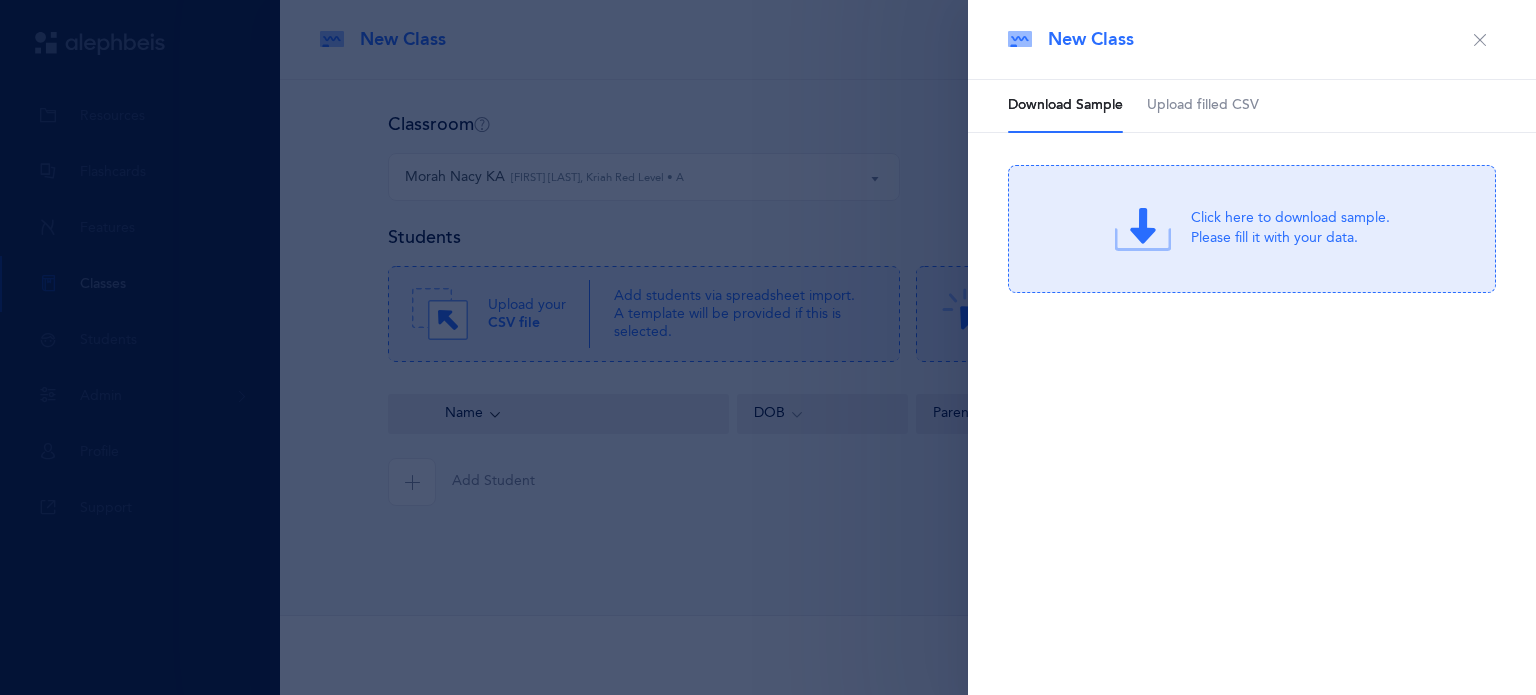 click on "Upload filled CSV" at bounding box center (1203, 106) 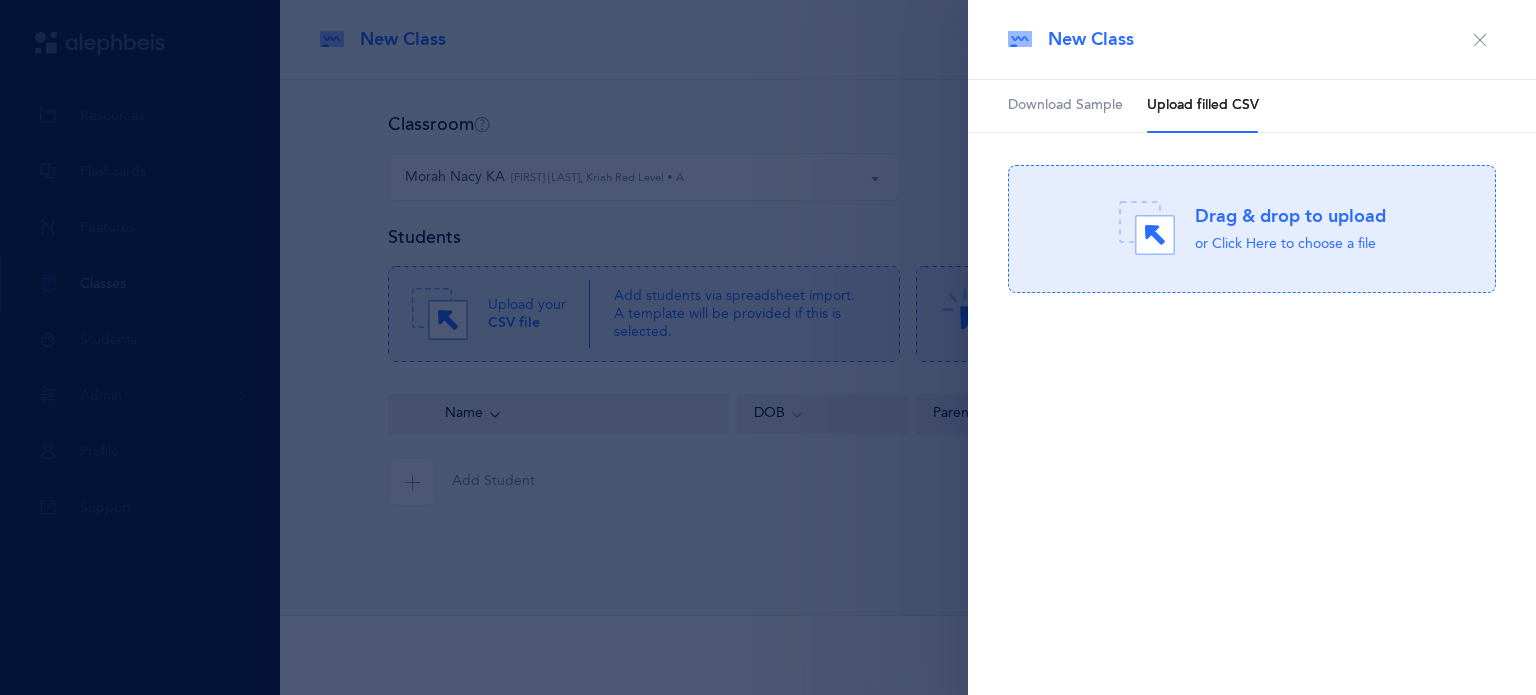 click at bounding box center (1480, 40) 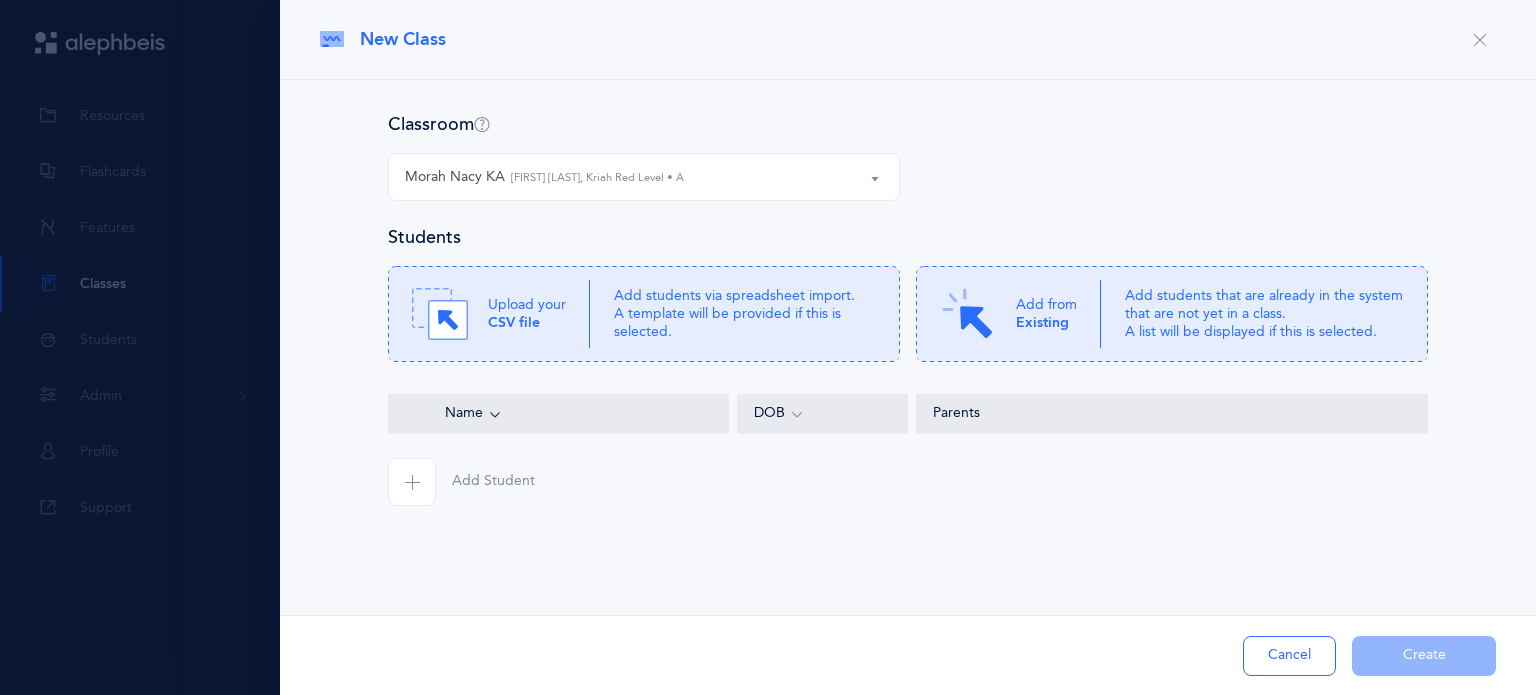 click at bounding box center (1480, 40) 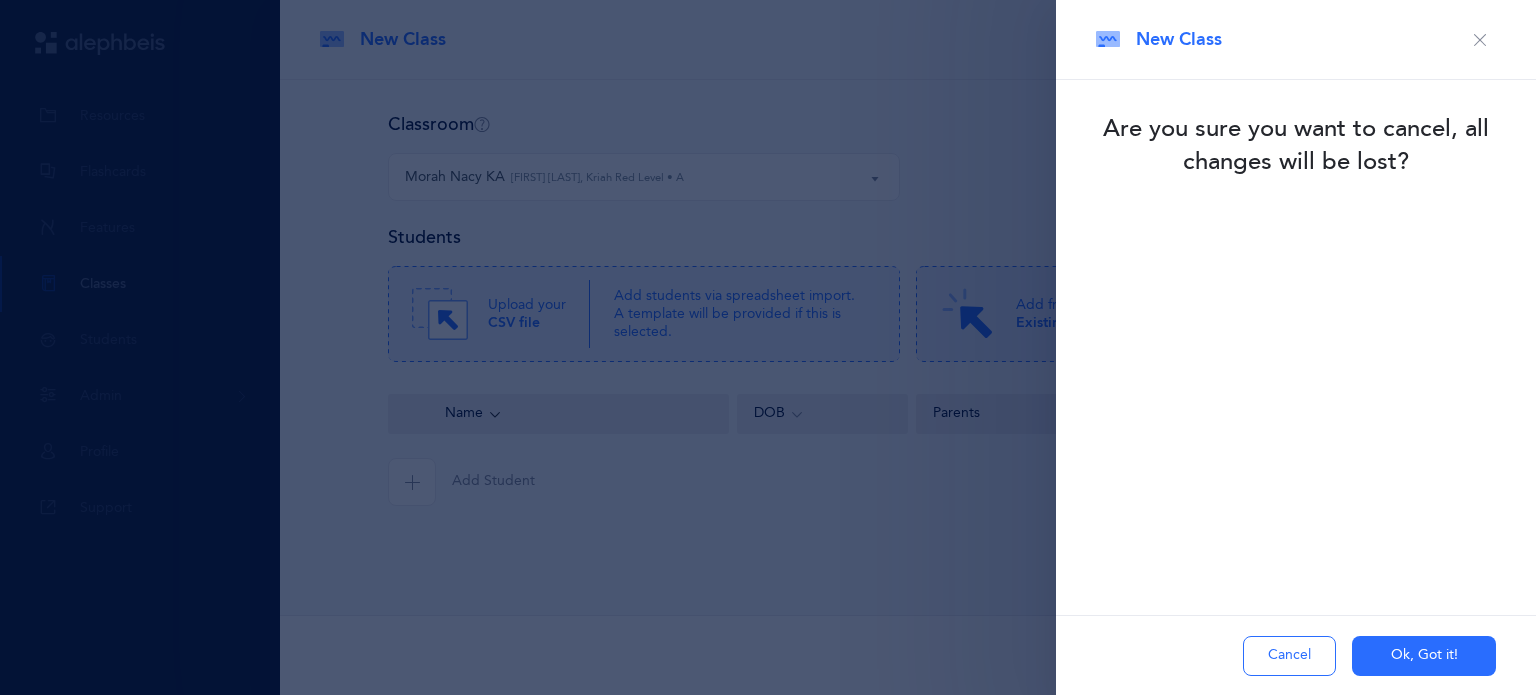 click on "Ok, Got it!" at bounding box center [1424, 656] 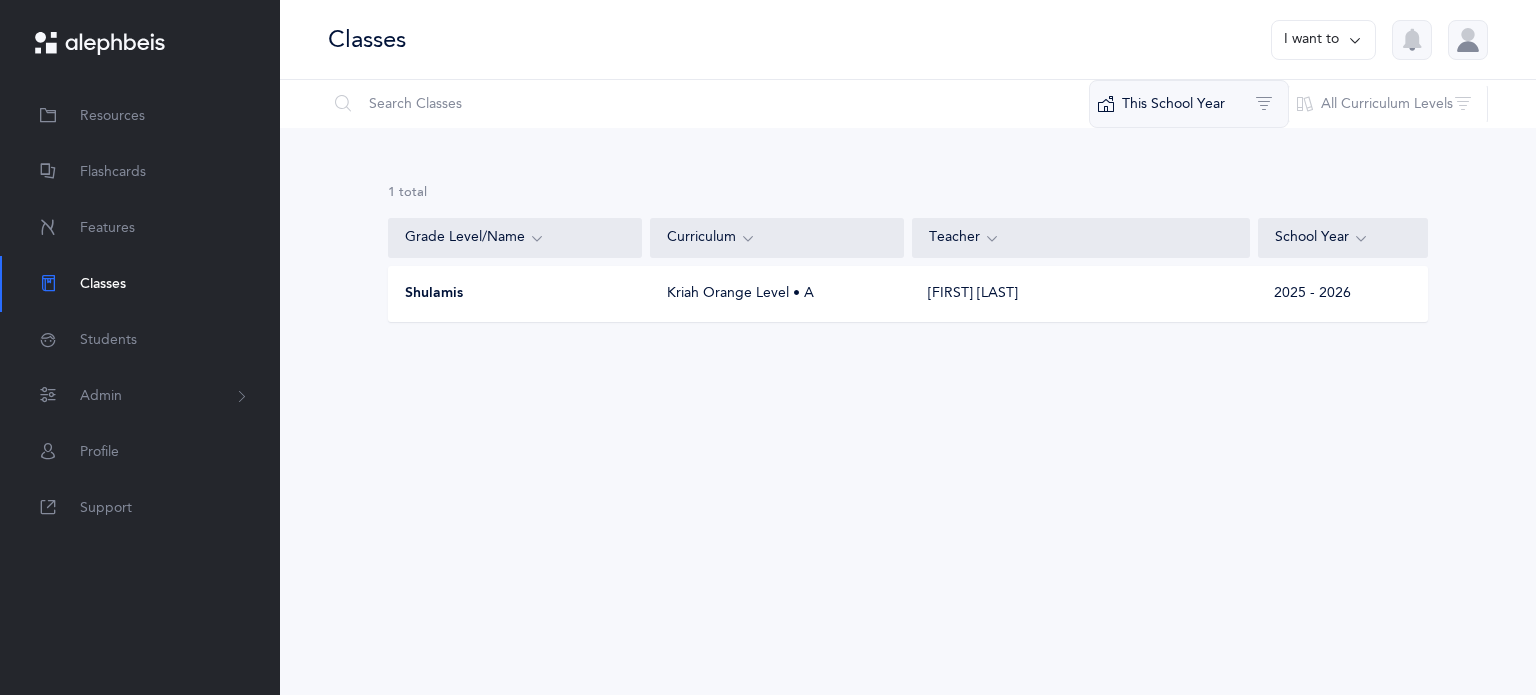 click on "This School Year" at bounding box center (1189, 104) 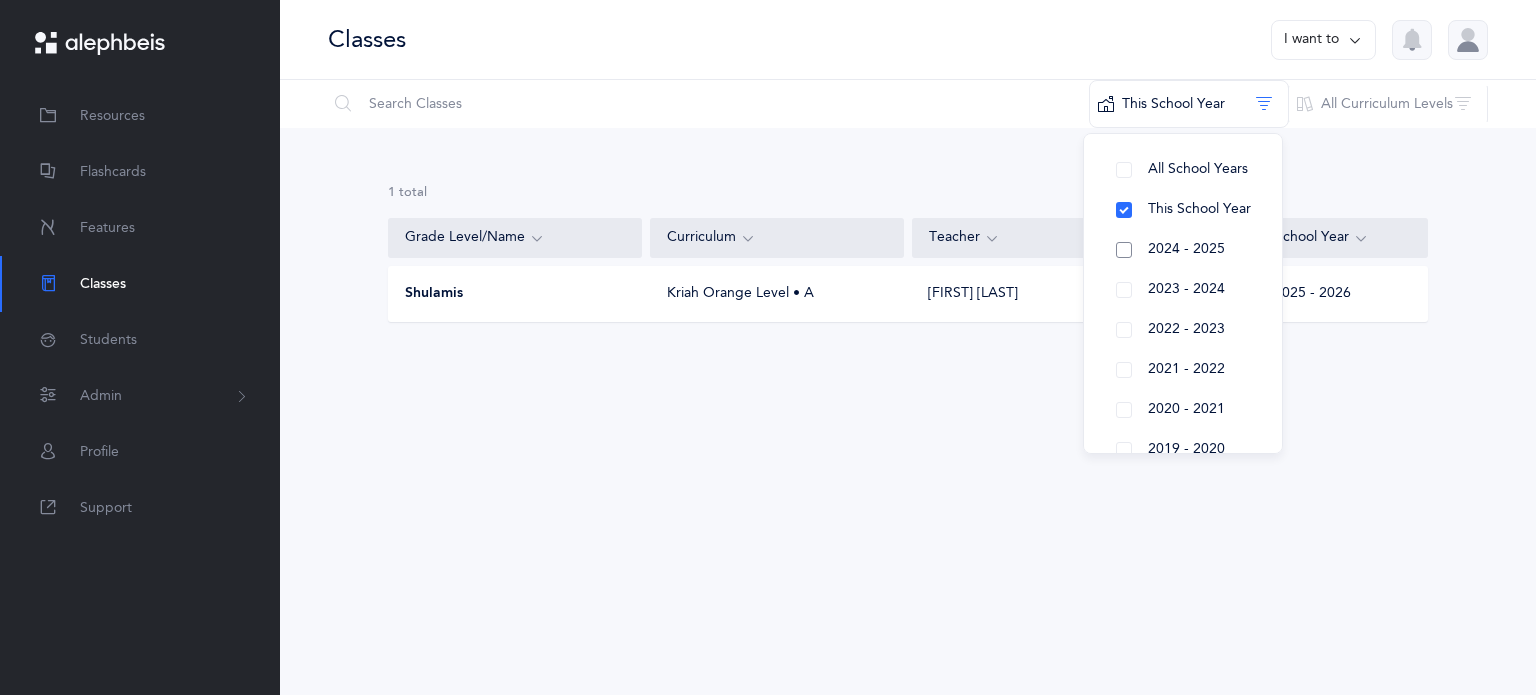 click on "2024 - 2025" at bounding box center (1183, 250) 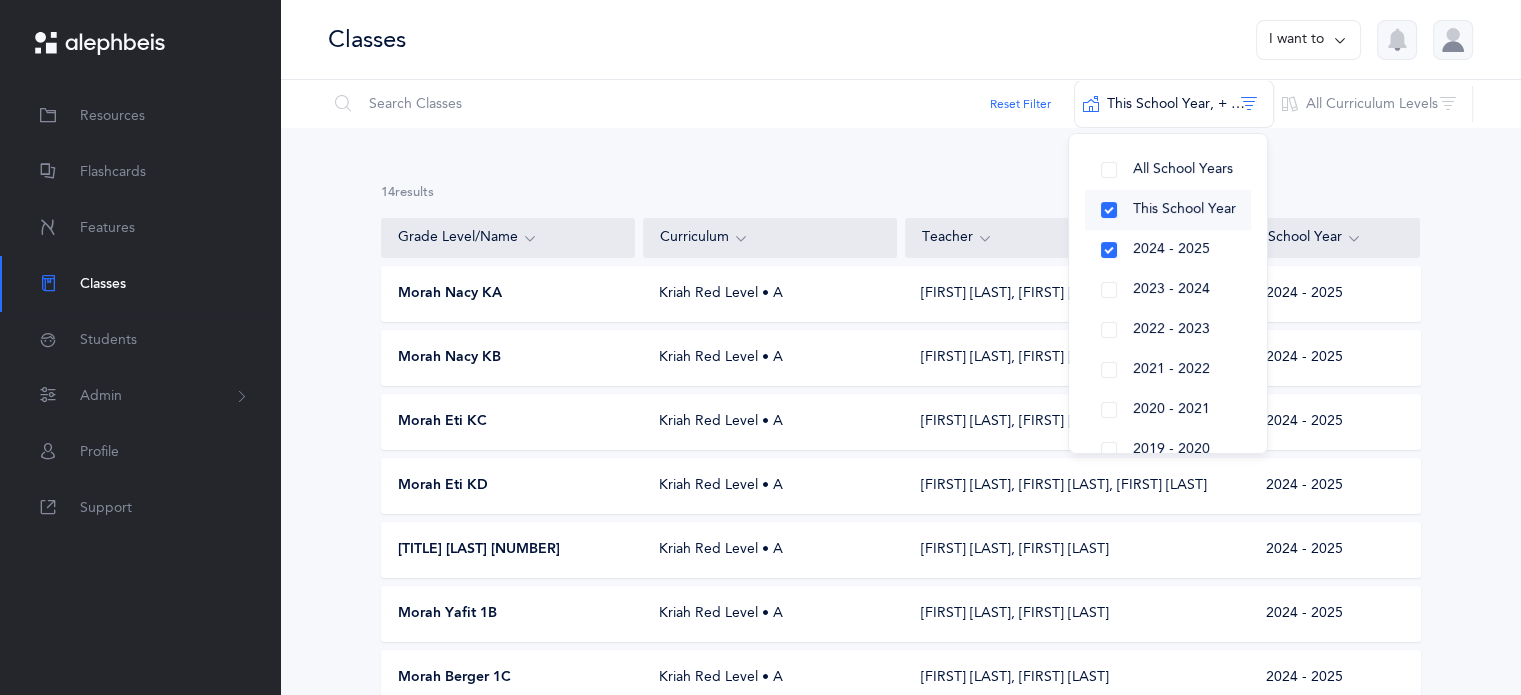 click on "This School Year" at bounding box center [1168, 210] 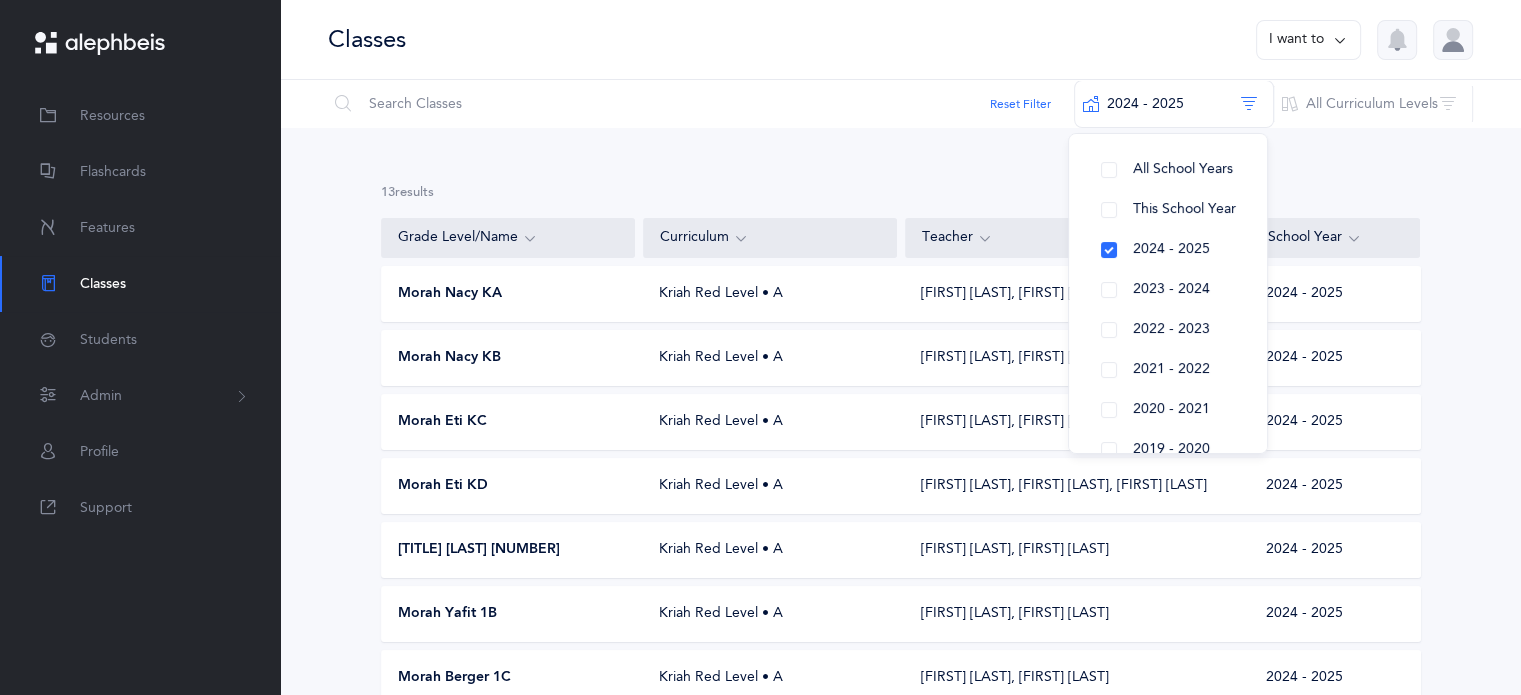 click on "Kriah Red Level • A" at bounding box center [770, 294] 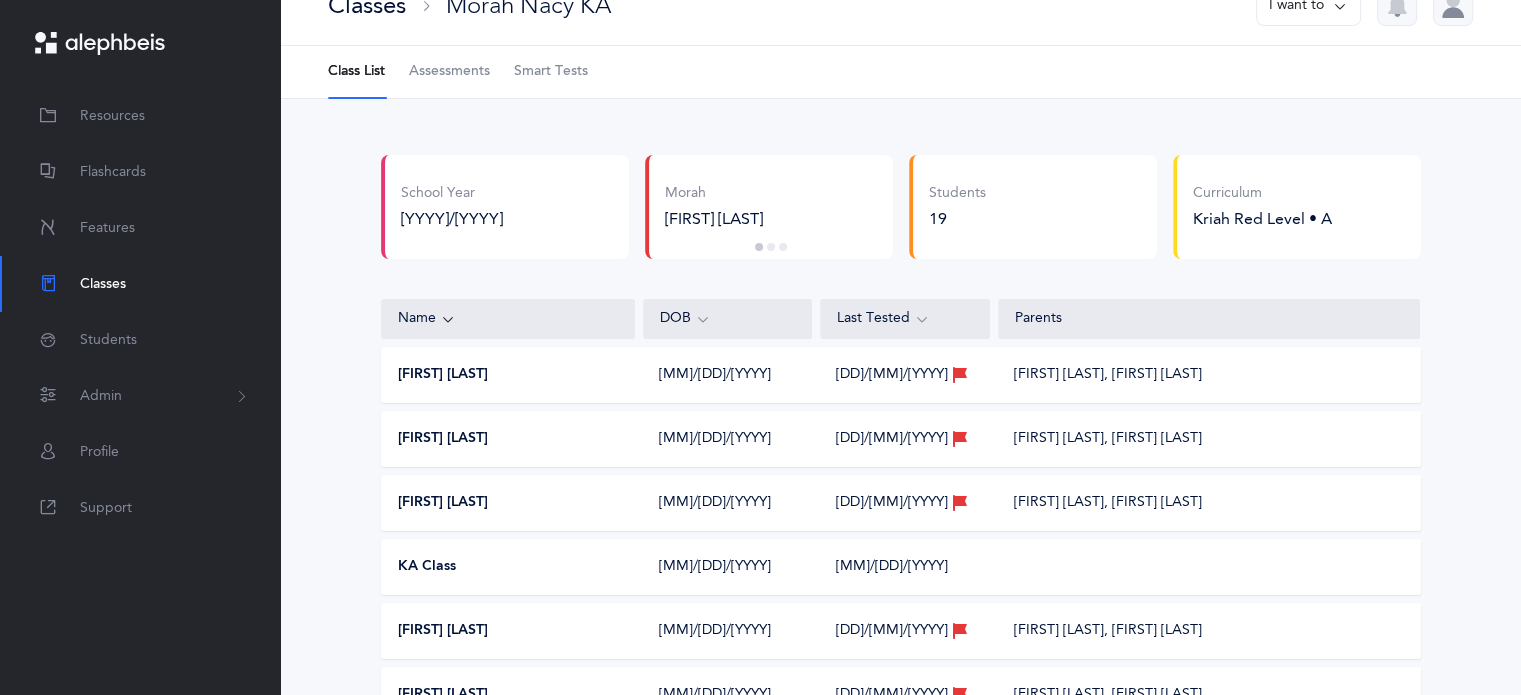 scroll, scrollTop: 0, scrollLeft: 0, axis: both 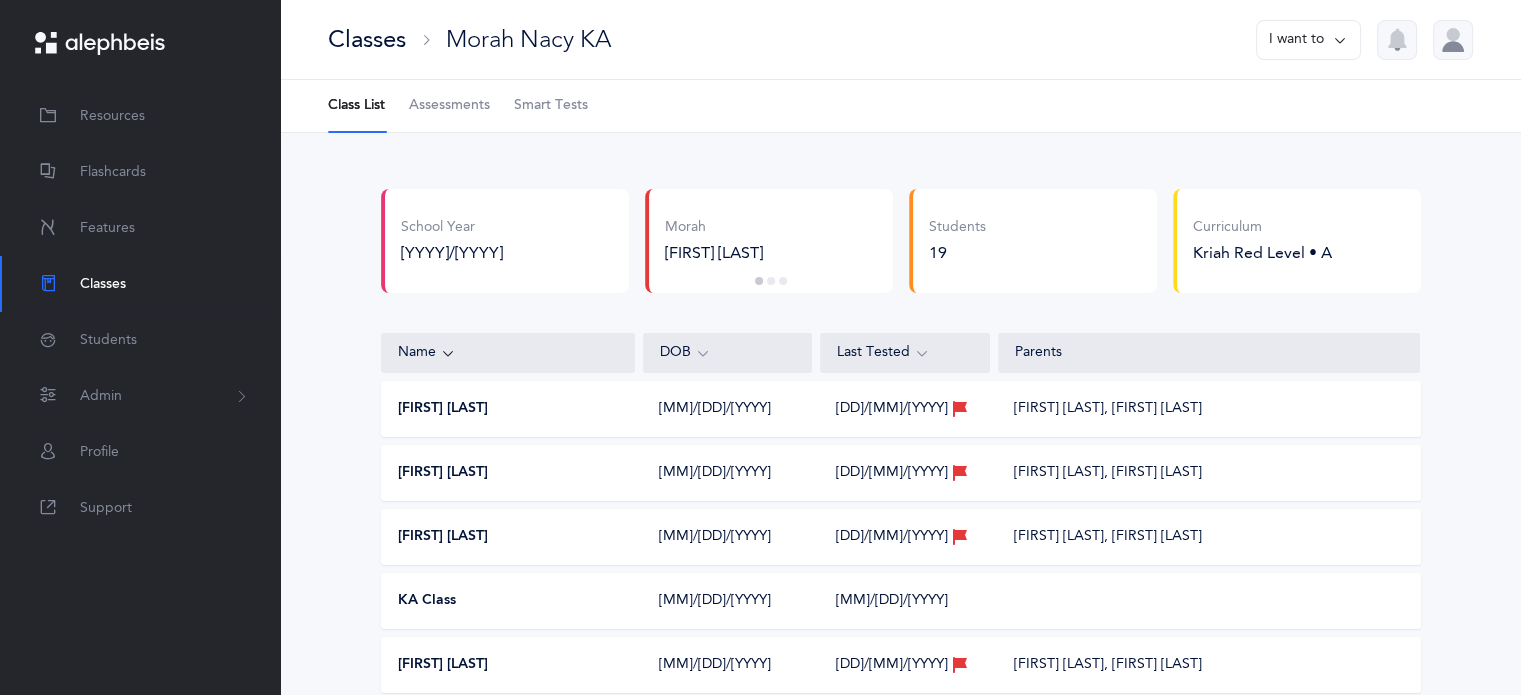 click on "[FIRST] [LAST]
[MM]/[DD]/[YYYY]
[MM]/[DD]/[YYYY]
[FIRST] [LAST], [FIRST] [LAST]" at bounding box center (901, 409) 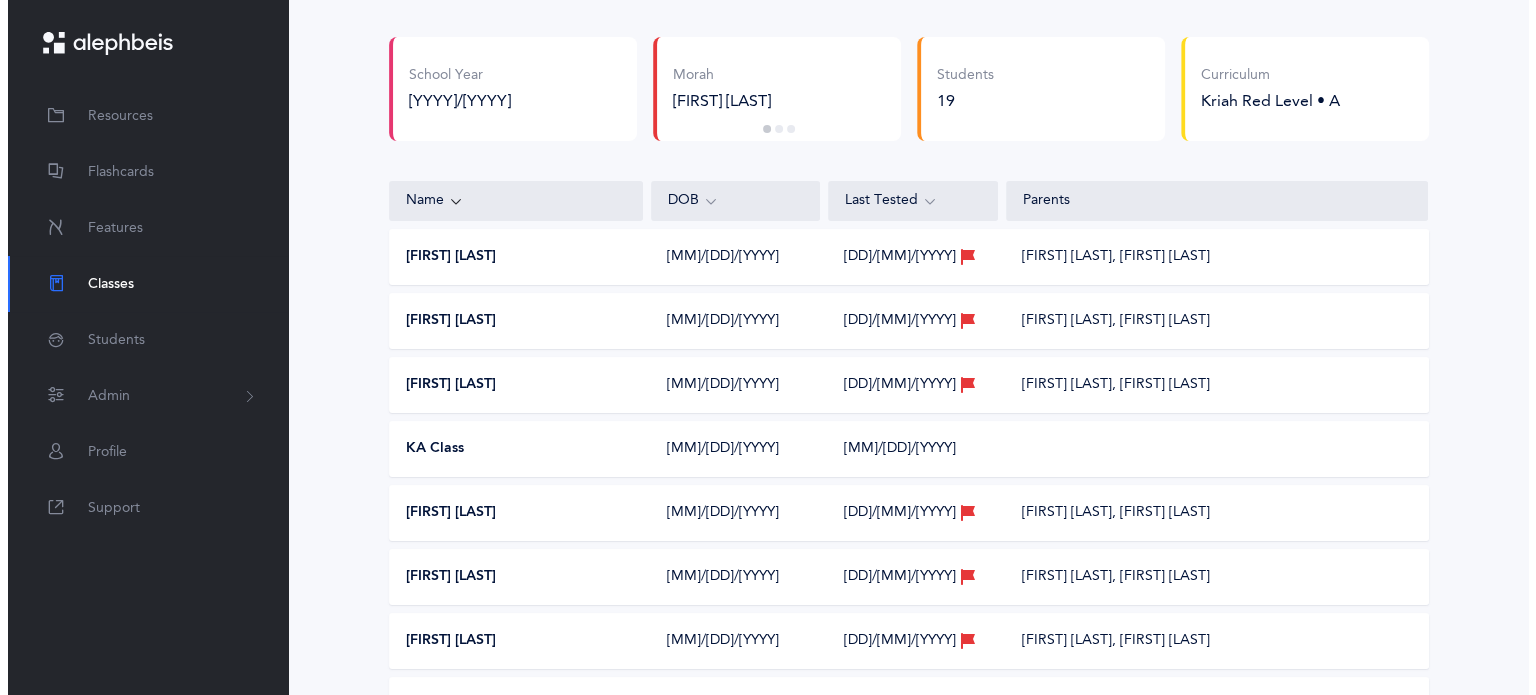 scroll, scrollTop: 0, scrollLeft: 0, axis: both 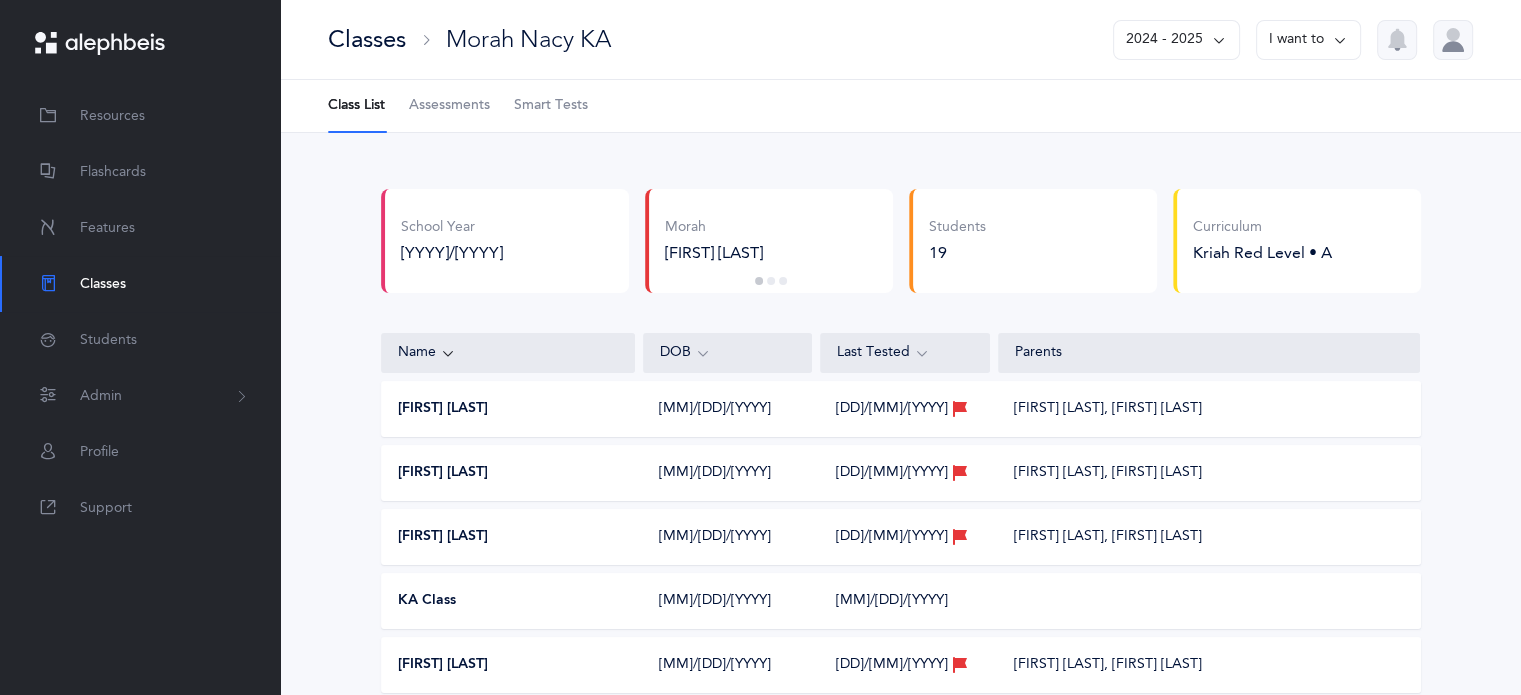 click on "2024 - 2025" at bounding box center [1176, 40] 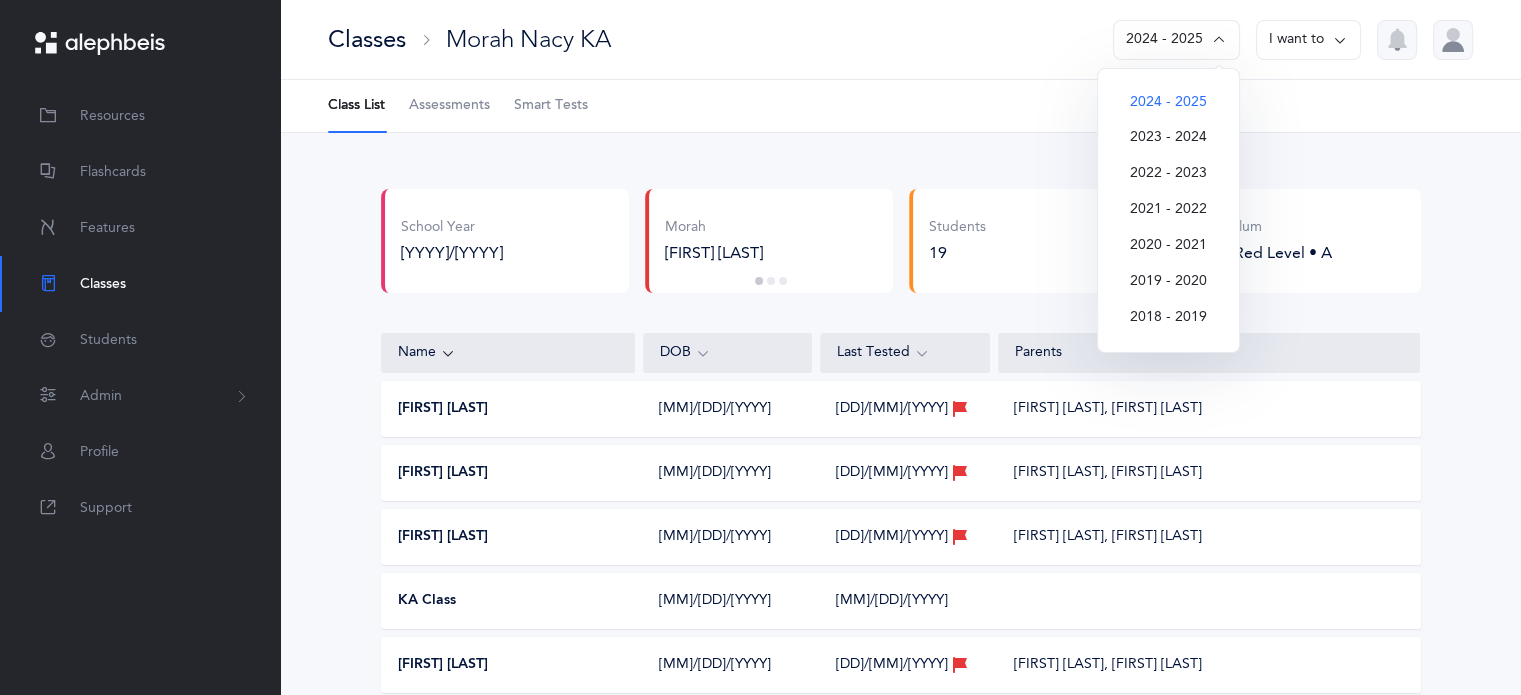 click on "Classes" at bounding box center [103, 284] 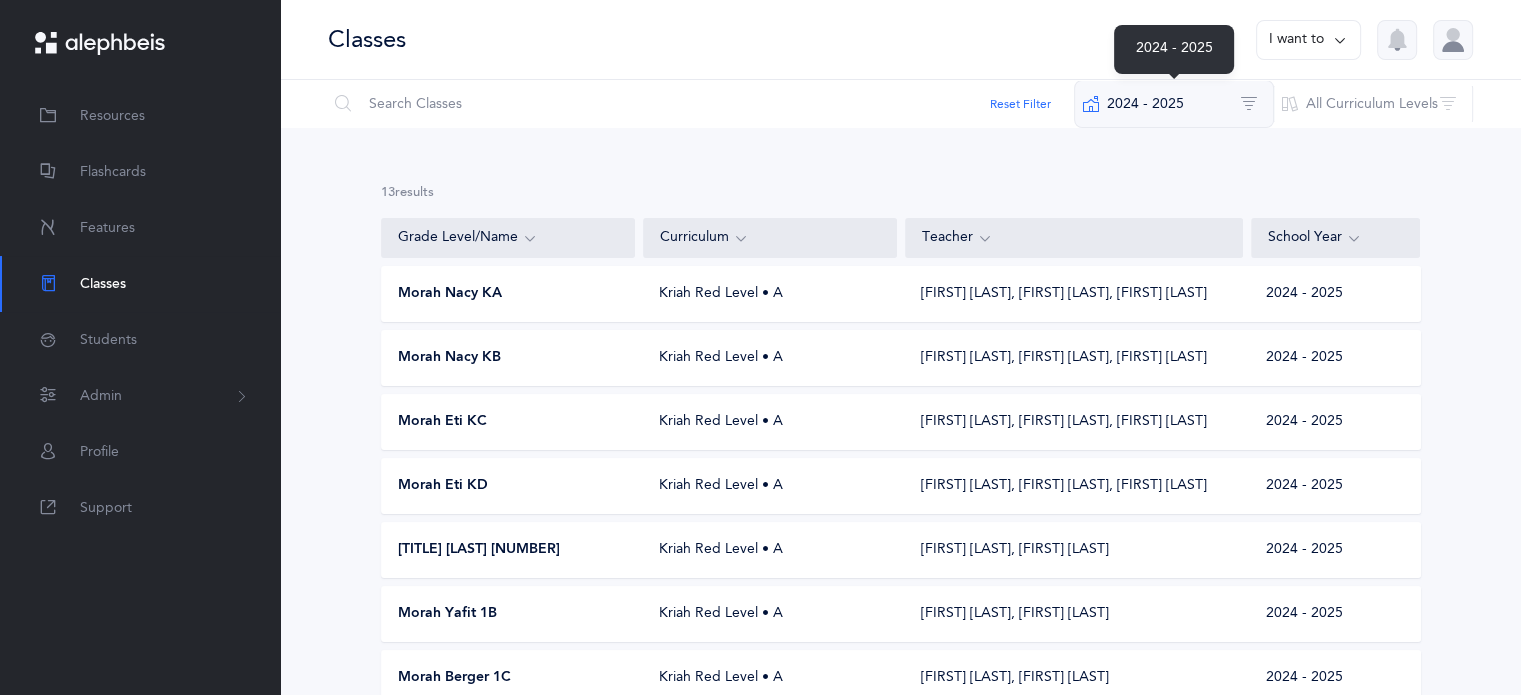 click on "2024 - 2025" at bounding box center (1174, 104) 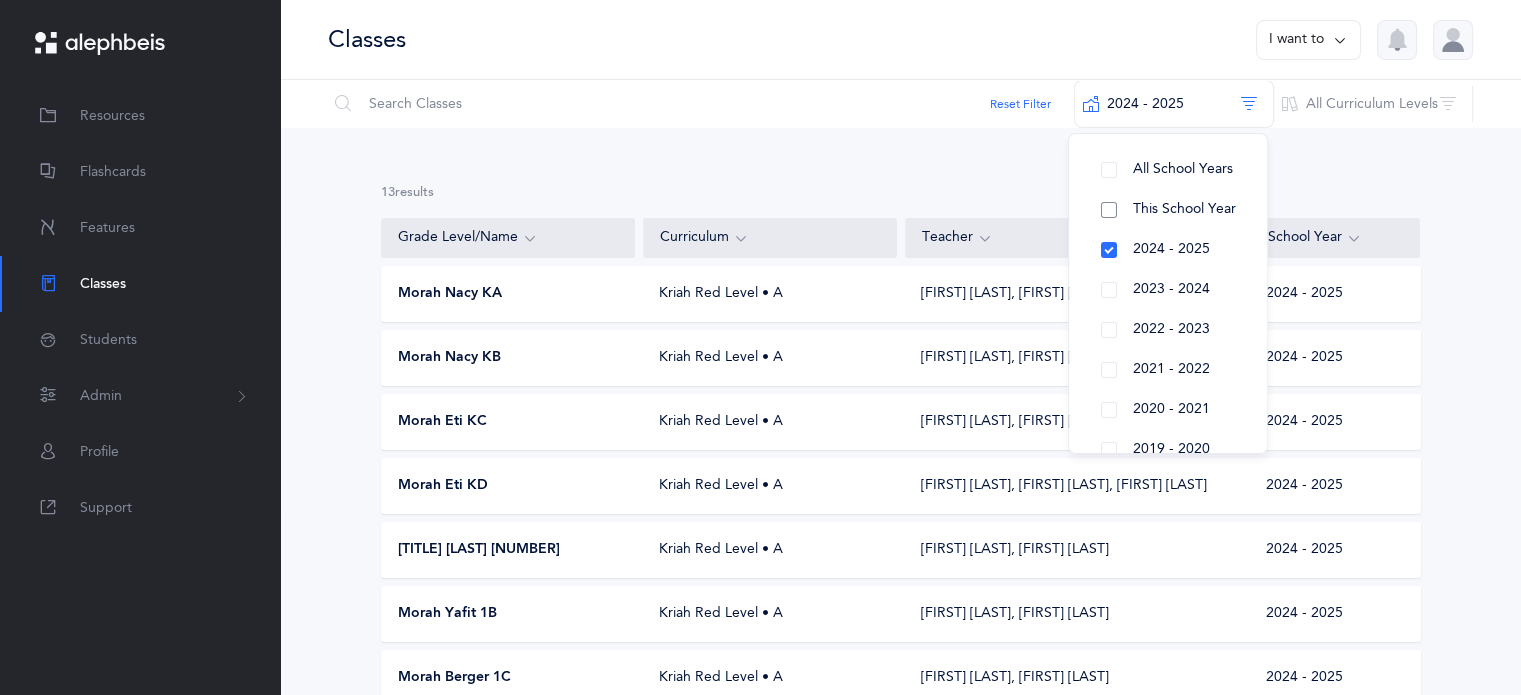 click on "This School Year" at bounding box center (1168, 210) 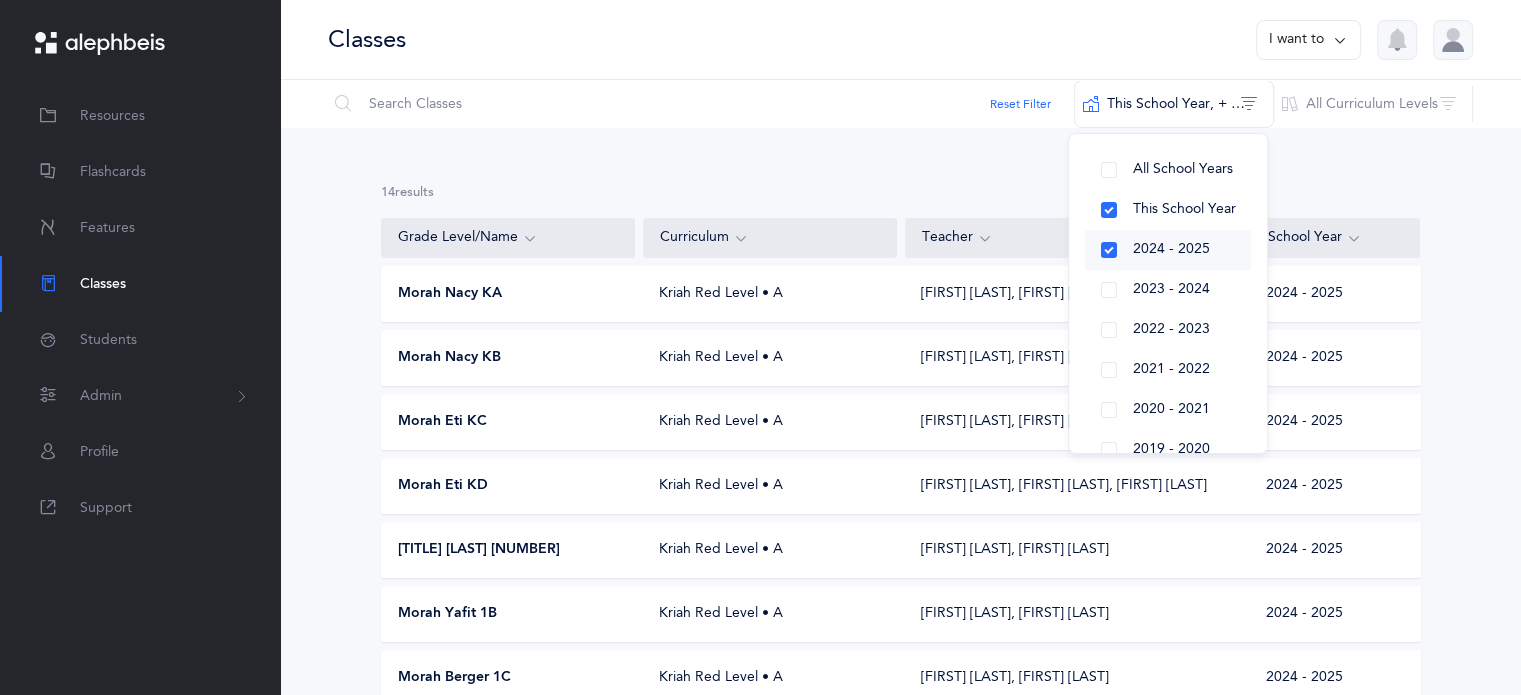 click on "2024 - 2025" at bounding box center (1168, 250) 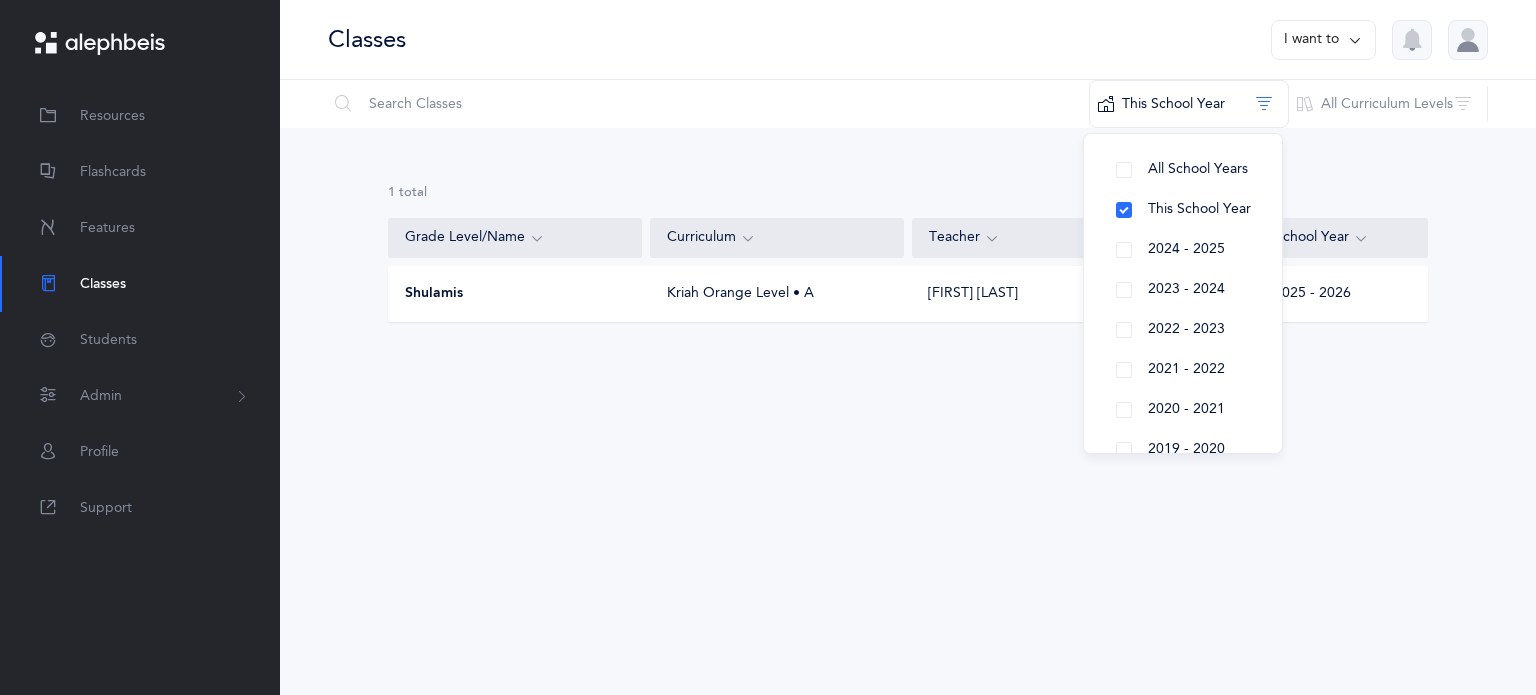 click on "[NUMBER]
results   total
Grade Level/Name
Curriculum
Teacher
School Year
Shulamis
Kriah Orange Level • A
Shulamis Durden
2025 - 2026
The end
Opps, something went wrong :(
Retry   No results found     No classes for this school year yet
To view last years classes, use the filter above
Create a class" at bounding box center (908, 269) 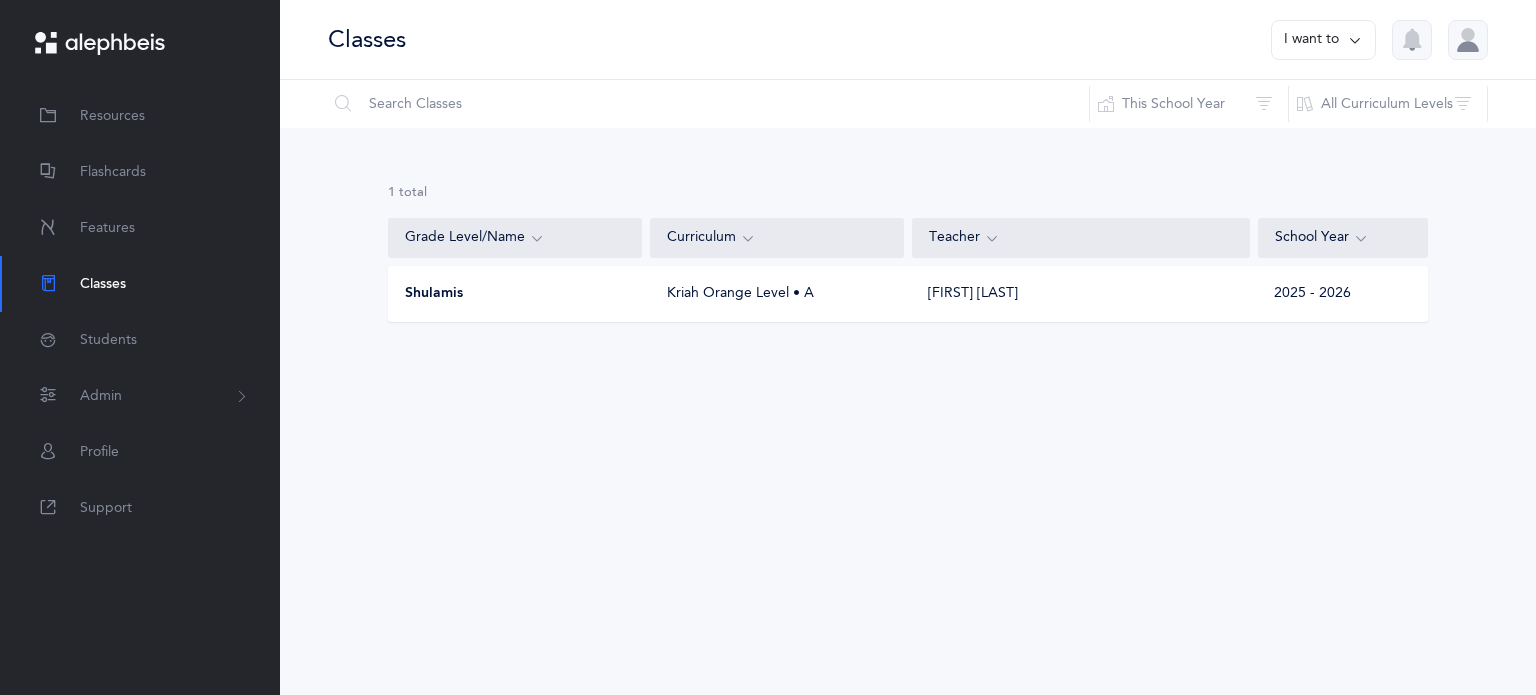 click 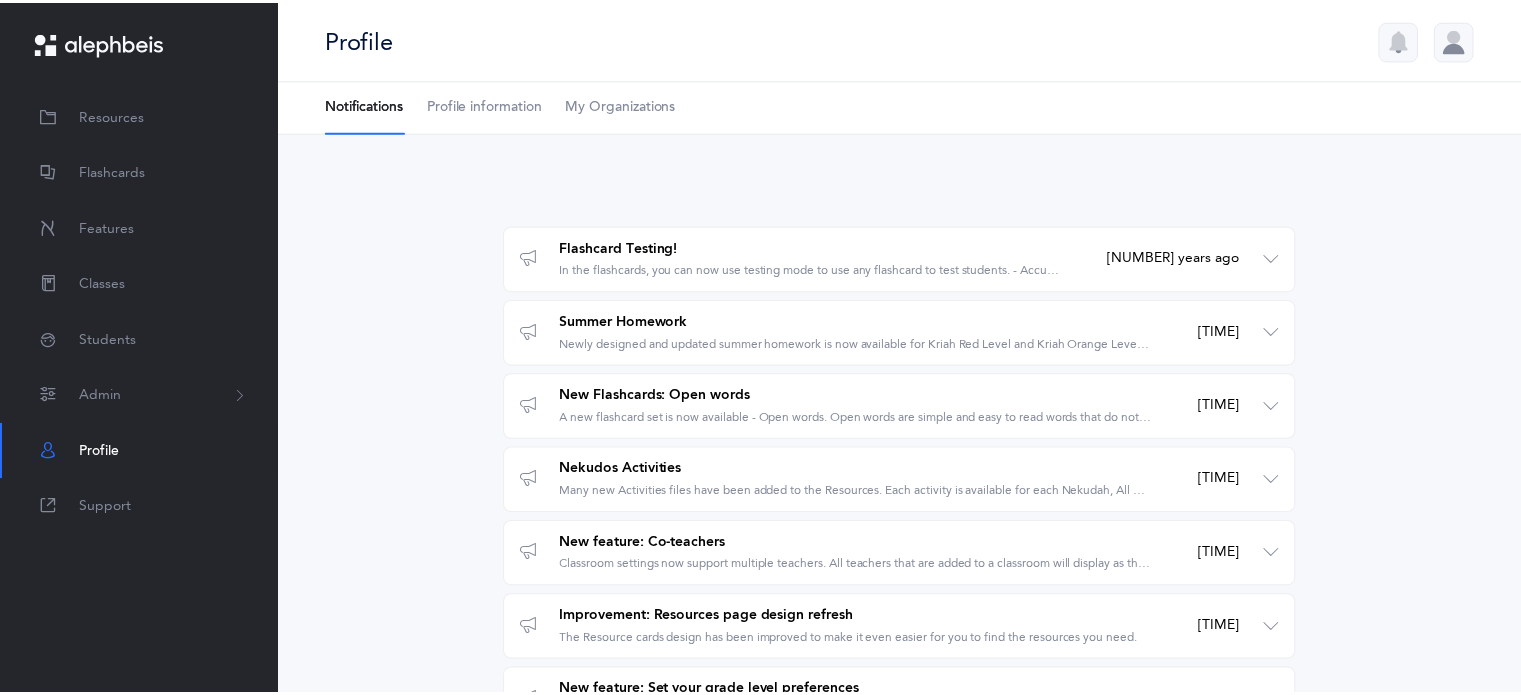 scroll, scrollTop: 0, scrollLeft: 0, axis: both 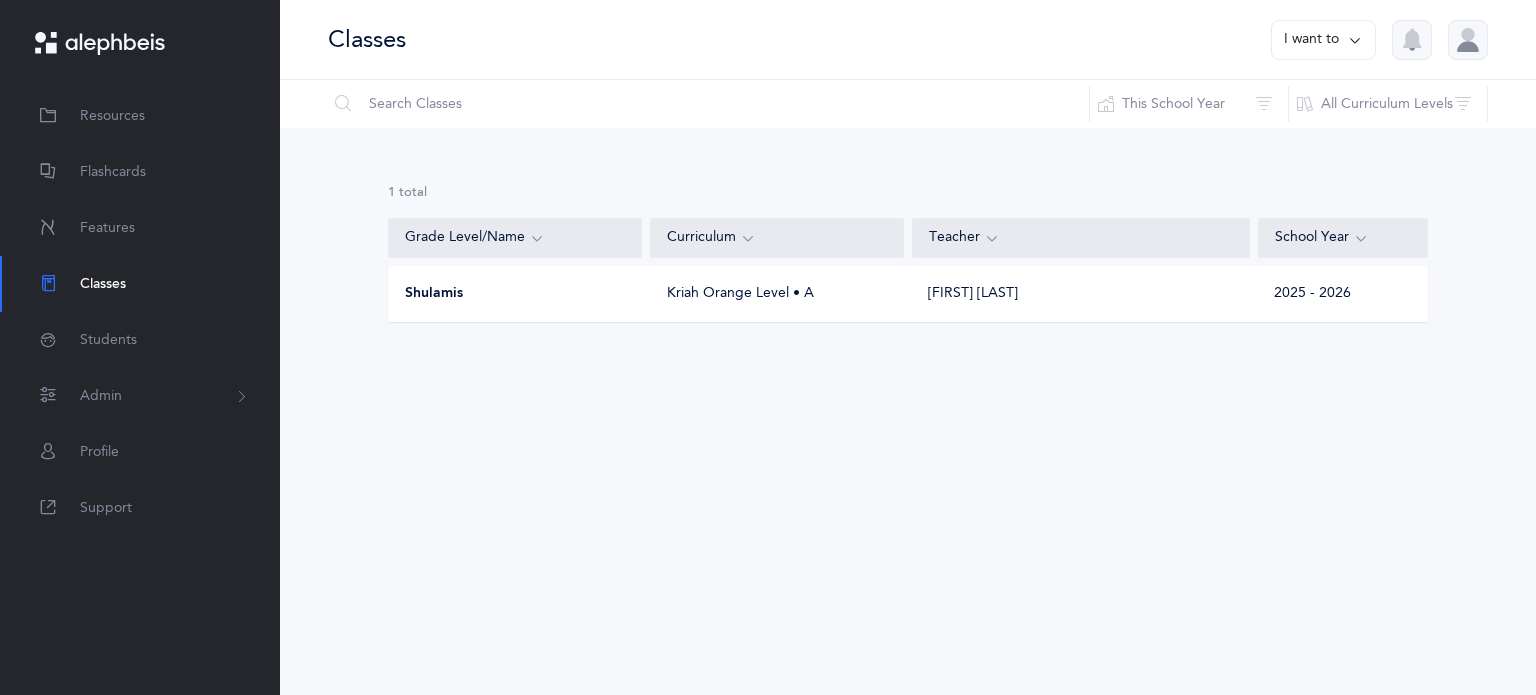 click on "I want to" at bounding box center (1323, 40) 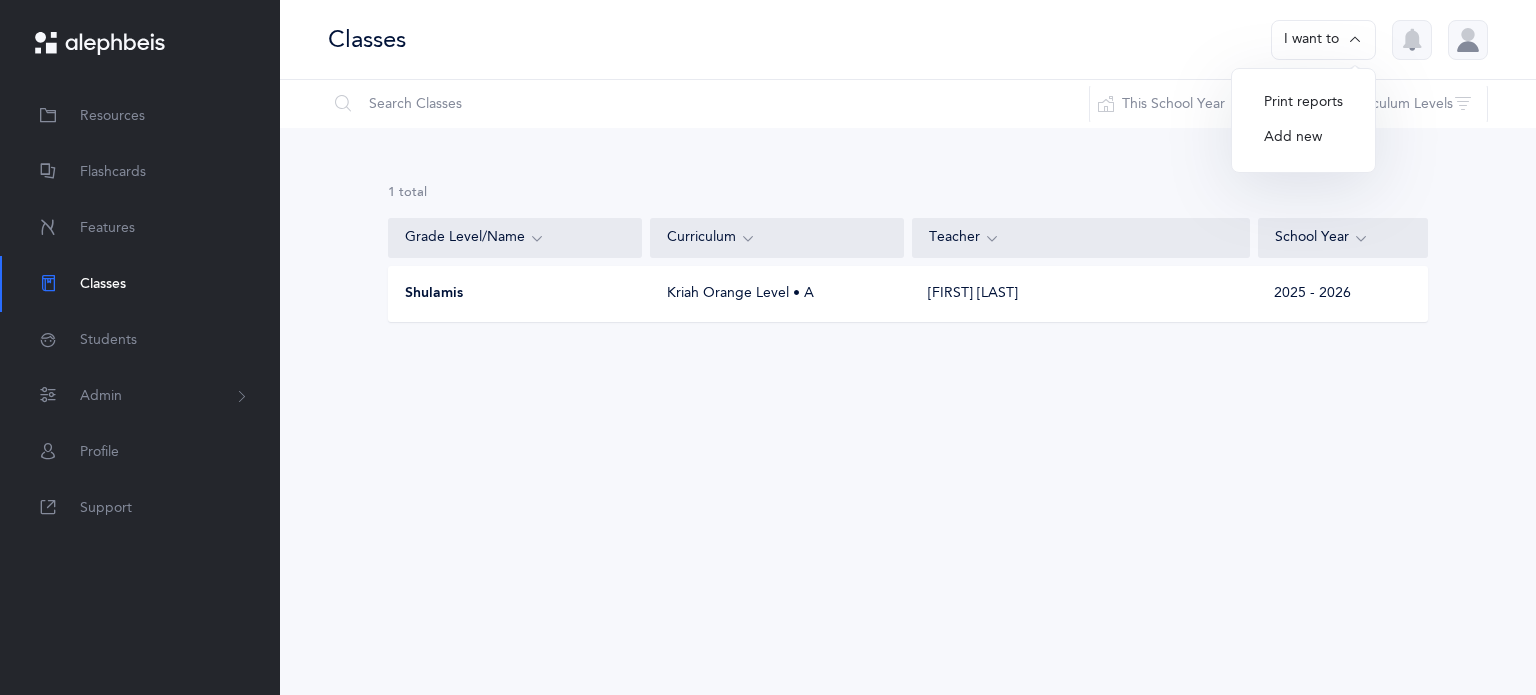 click on "Add new" at bounding box center [1303, 138] 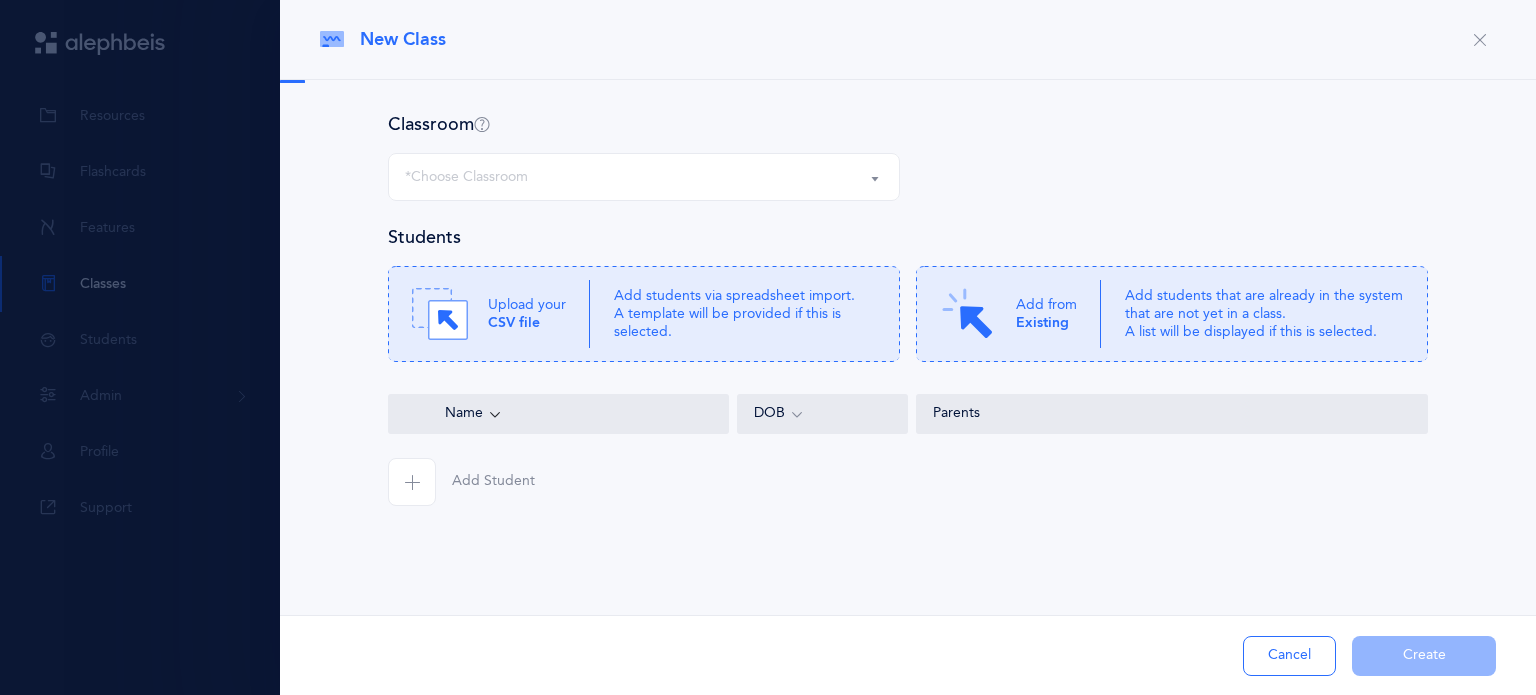 select 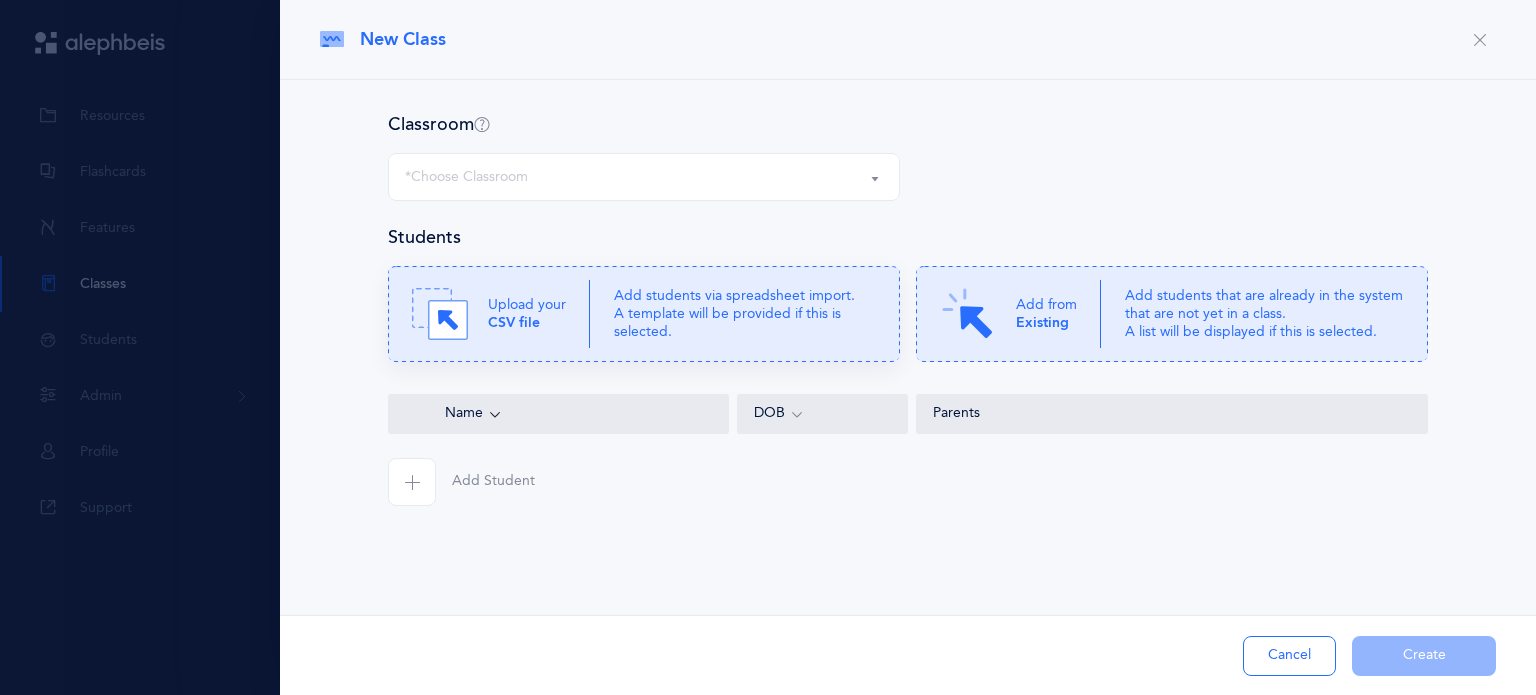 click on "Upload your  CSV file" at bounding box center [527, 314] 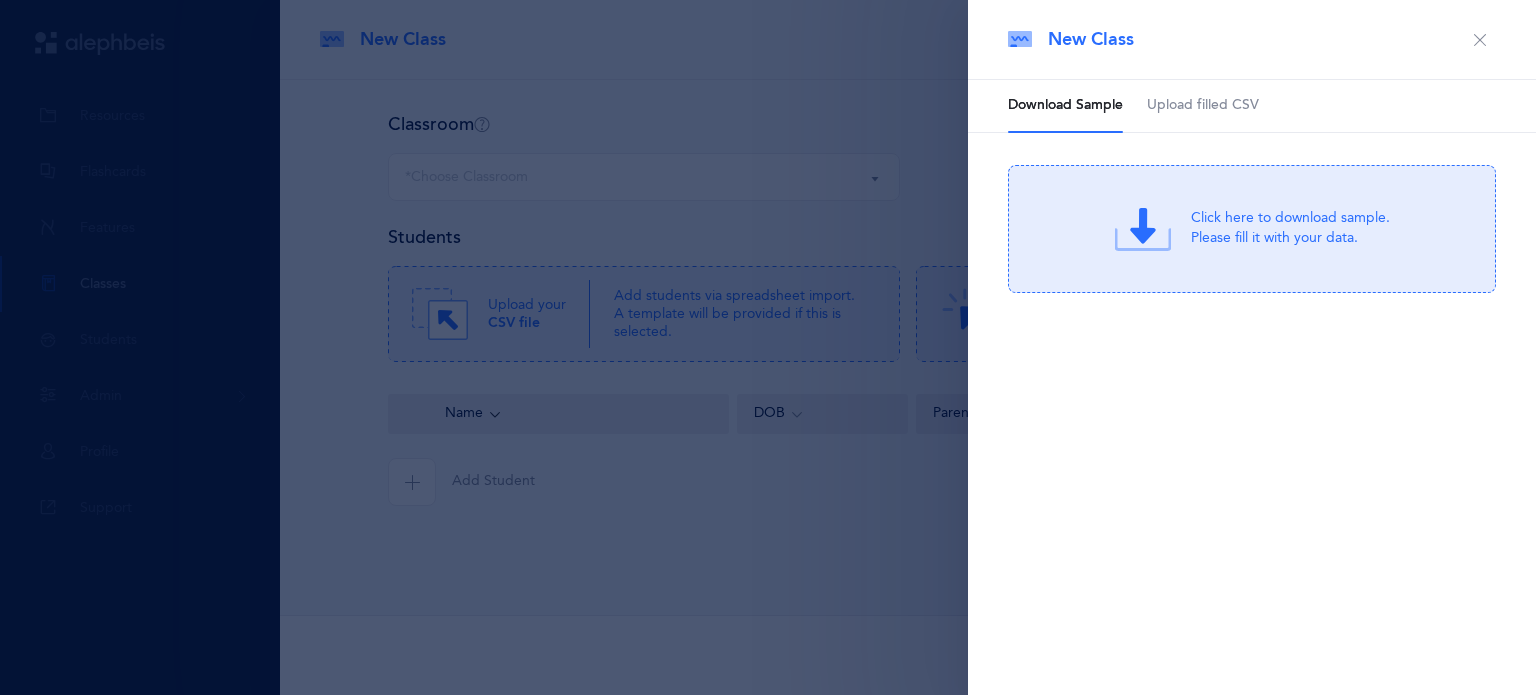 click on "Click here to download sample.
Please fill it with your data." at bounding box center (1252, 229) 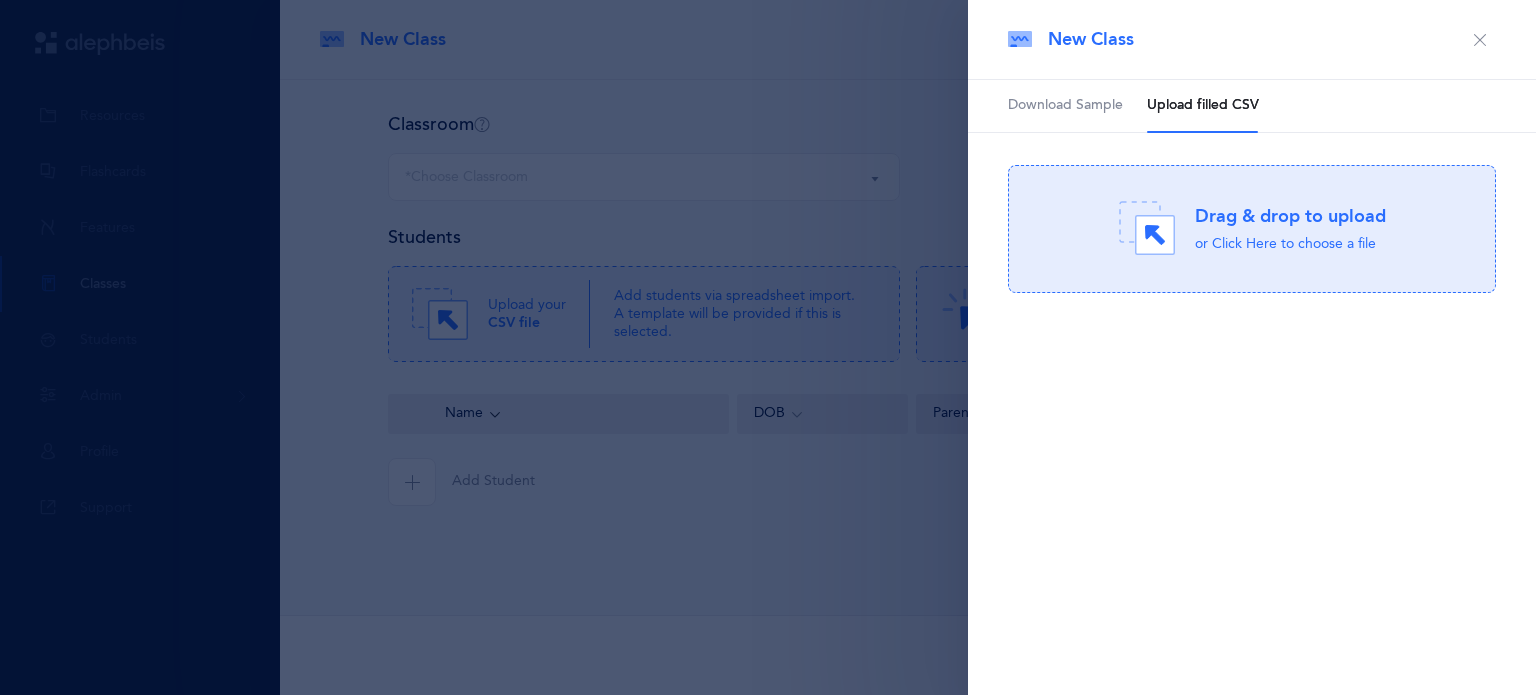 click at bounding box center [1480, 40] 